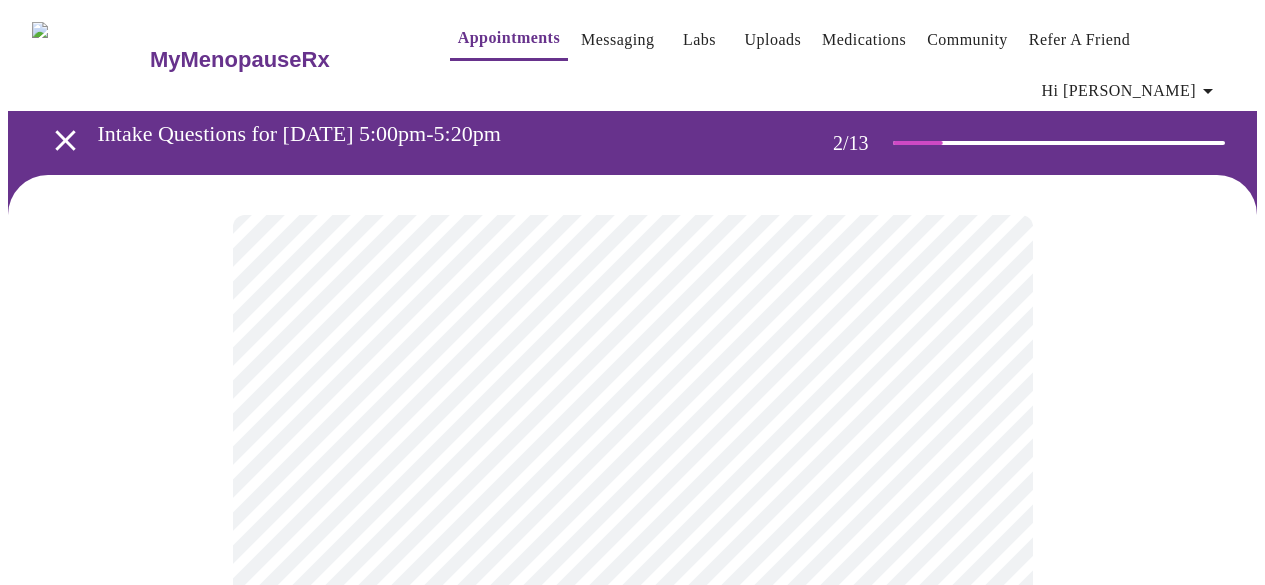 scroll, scrollTop: 576, scrollLeft: 0, axis: vertical 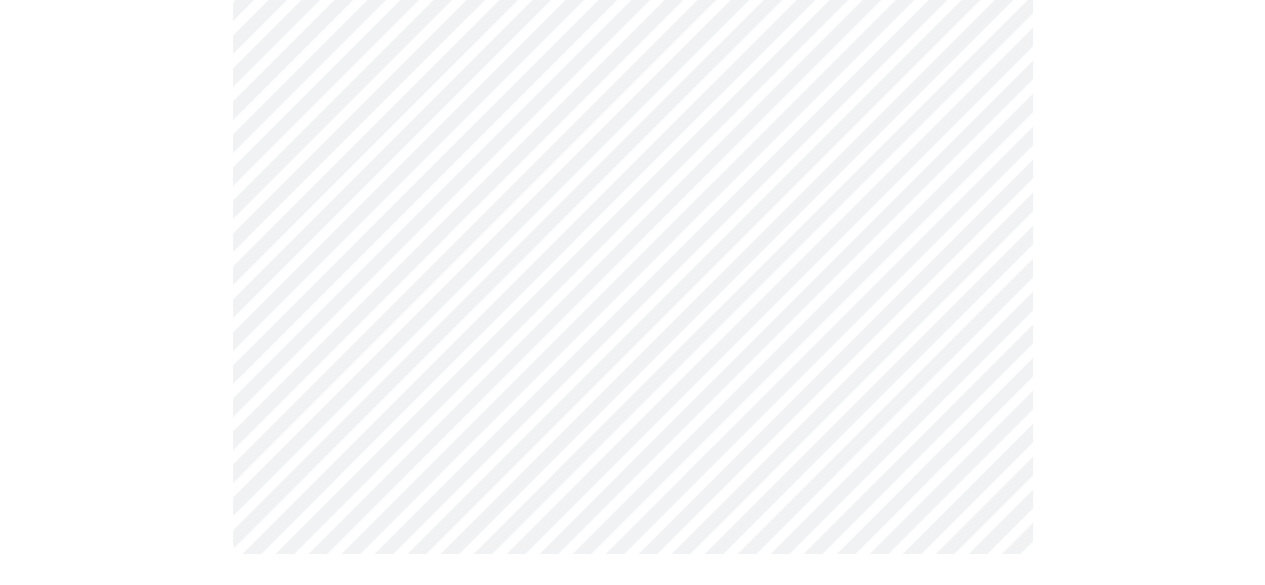 click at bounding box center [632, 96] 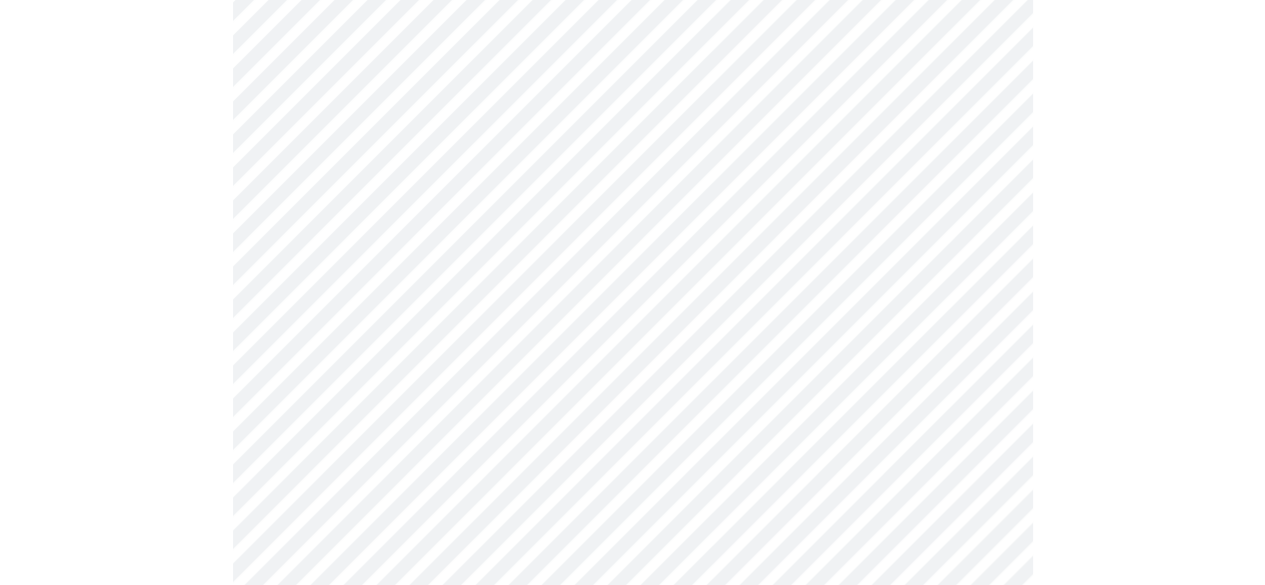 scroll, scrollTop: 0, scrollLeft: 0, axis: both 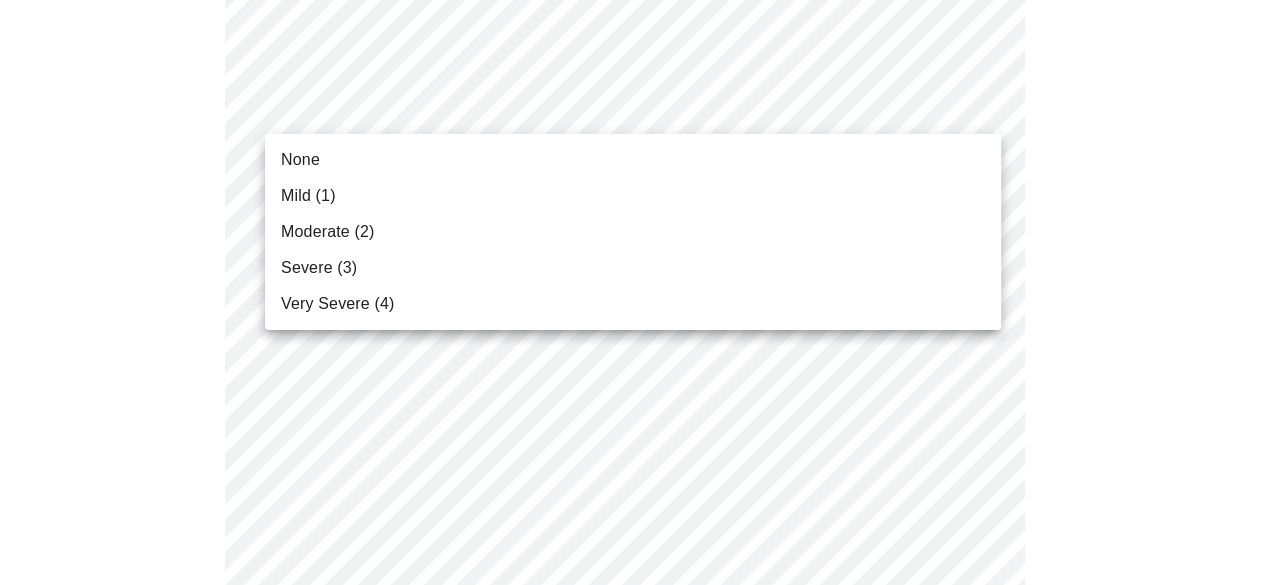 click on "MyMenopauseRx Appointments Messaging Labs Uploads Medications Community Refer a Friend Hi [PERSON_NAME]   Intake Questions for [DATE] 5:00pm-5:20pm 3  /  13 Settings Billing Invoices Log out None Mild (1) Moderate (2) Severe (3)  Very Severe (4)" at bounding box center [632, 1017] 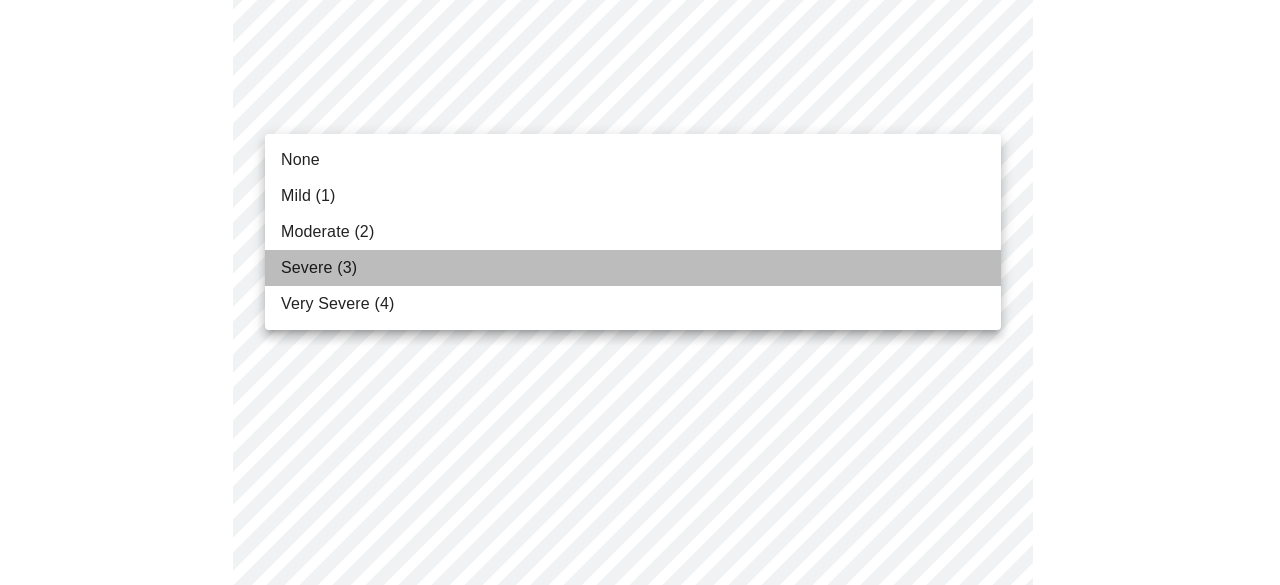 click on "Severe (3)" at bounding box center [319, 268] 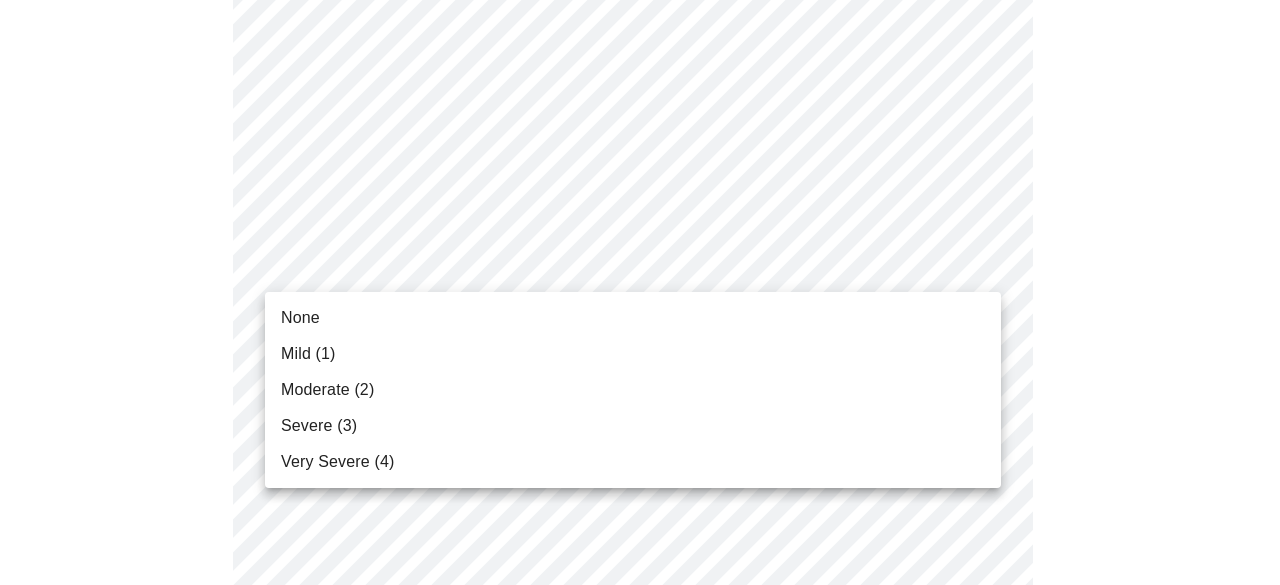 click on "MyMenopauseRx Appointments Messaging Labs Uploads Medications Community Refer a Friend Hi [PERSON_NAME]   Intake Questions for [DATE] 5:00pm-5:20pm 3  /  13 Settings Billing Invoices Log out None Mild (1) Moderate (2) Severe (3) Very Severe (4)" at bounding box center (640, 981) 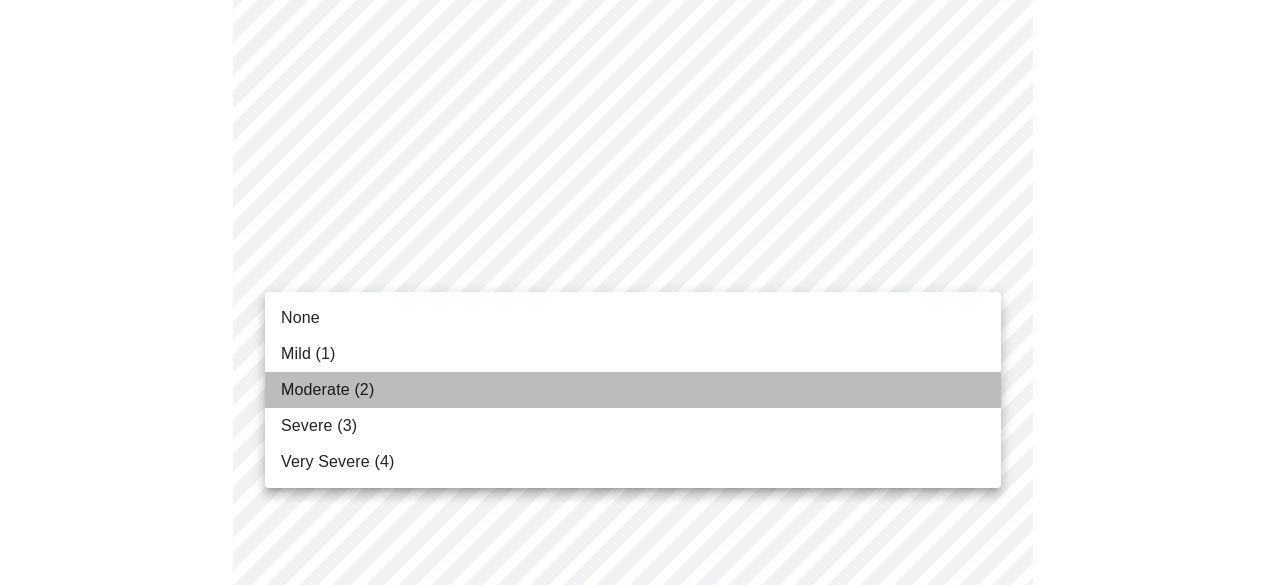 click on "Moderate (2)" at bounding box center [633, 390] 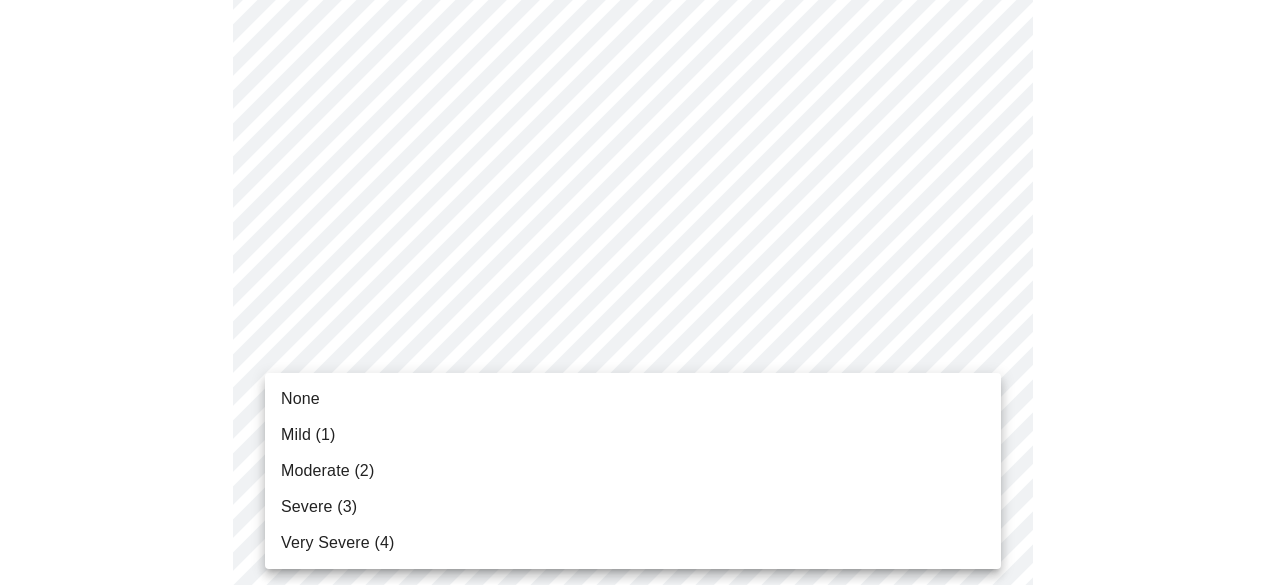 click on "MyMenopauseRx Appointments Messaging Labs Uploads Medications Community Refer a Friend Hi [PERSON_NAME]   Intake Questions for [DATE] 5:00pm-5:20pm 3  /  13 Settings Billing Invoices Log out None Mild (1) Moderate (2) Severe (3) Very Severe (4)" at bounding box center (640, 967) 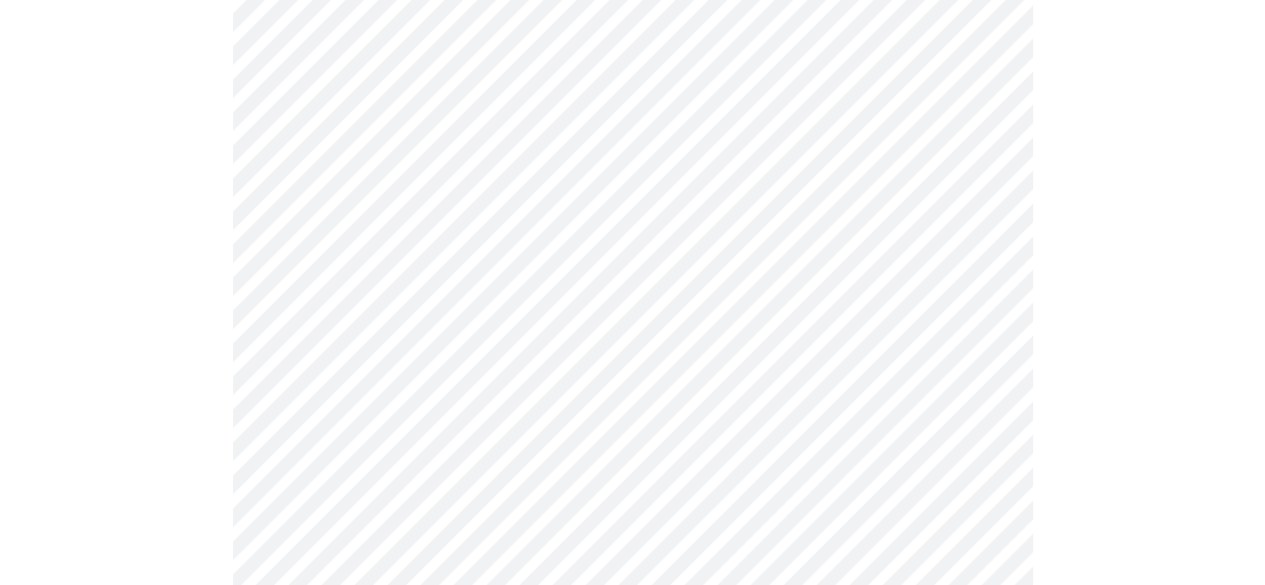 scroll, scrollTop: 689, scrollLeft: 0, axis: vertical 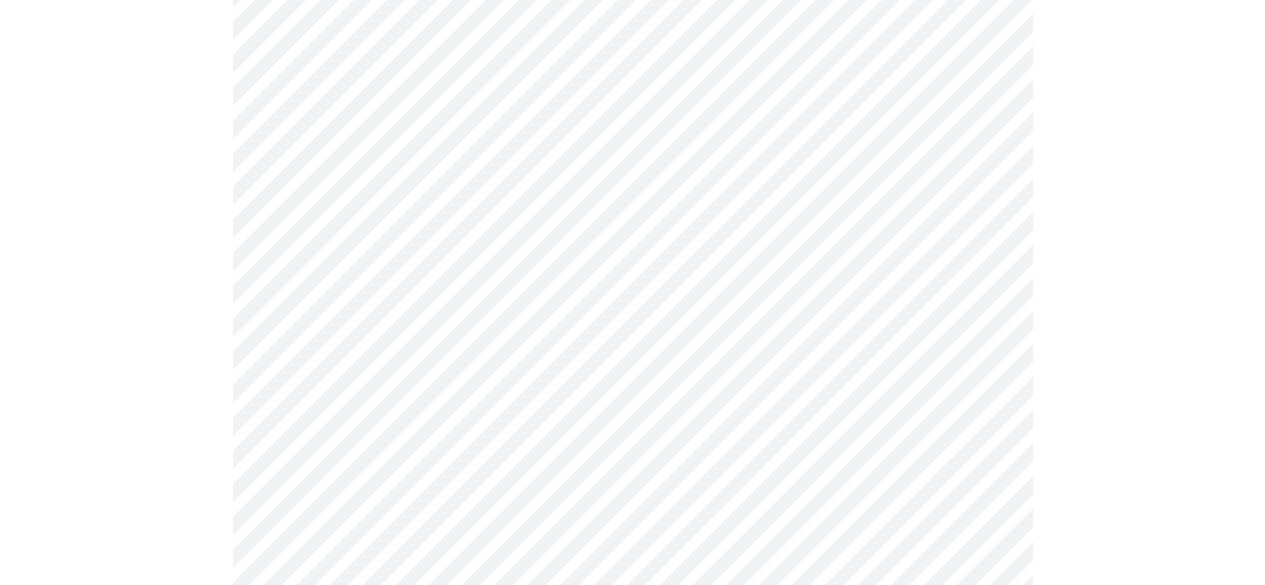 click on "MyMenopauseRx Appointments Messaging Labs Uploads Medications Community Refer a Friend Hi [PERSON_NAME]   Intake Questions for [DATE] 5:00pm-5:20pm 3  /  13 Settings Billing Invoices Log out" at bounding box center (632, 621) 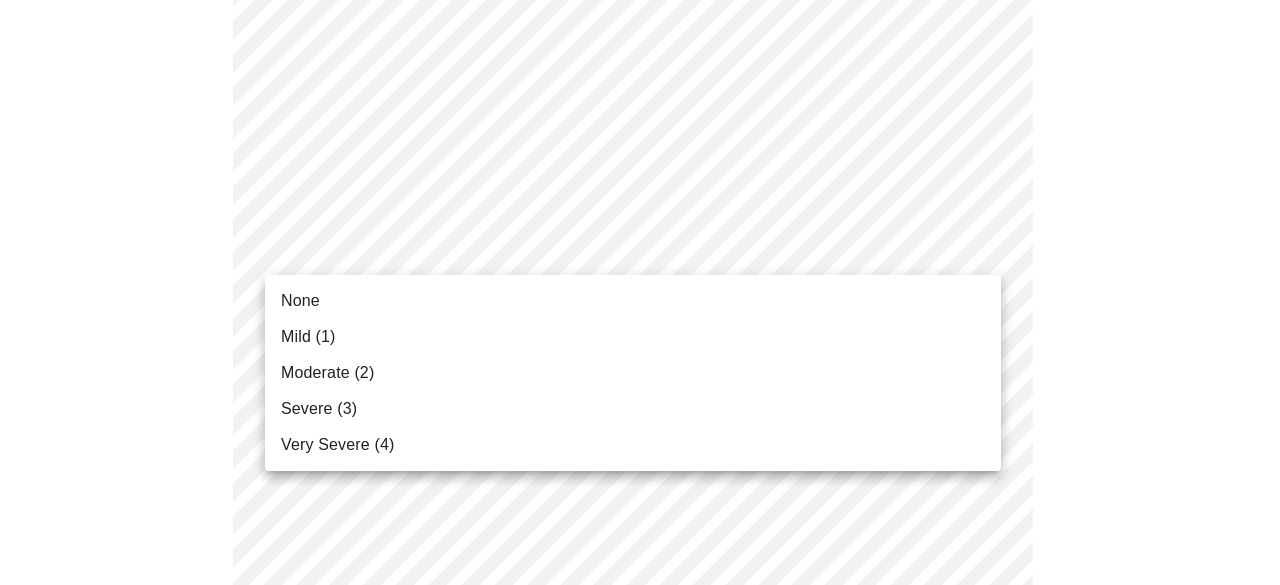 click on "Moderate (2)" at bounding box center [633, 373] 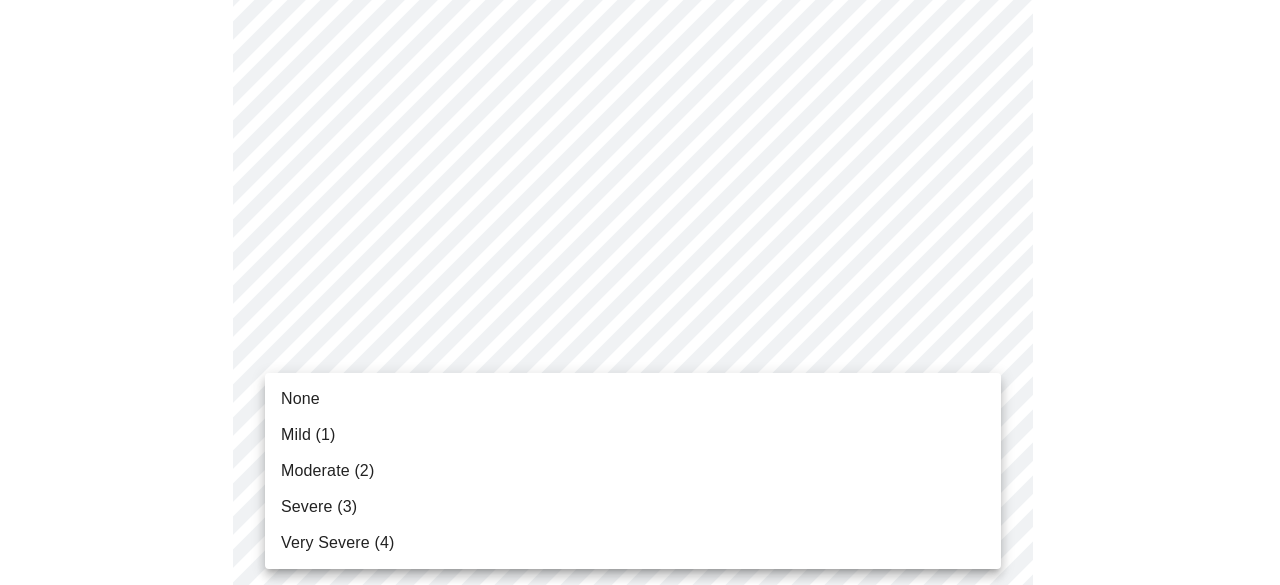 click on "MyMenopauseRx Appointments Messaging Labs Uploads Medications Community Refer a Friend Hi [PERSON_NAME]   Intake Questions for [DATE] 5:00pm-5:20pm 3  /  13 Settings Billing Invoices Log out None Mild (1) Moderate (2) Severe (3) Very Severe (4)" at bounding box center [640, 607] 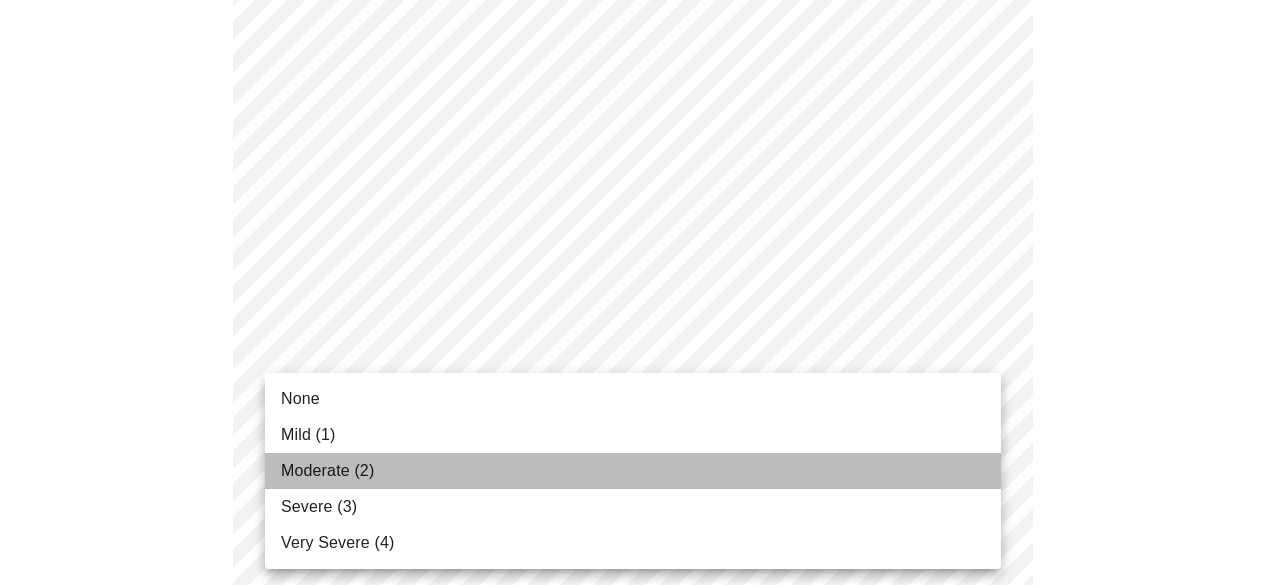 click on "Moderate (2)" at bounding box center [327, 471] 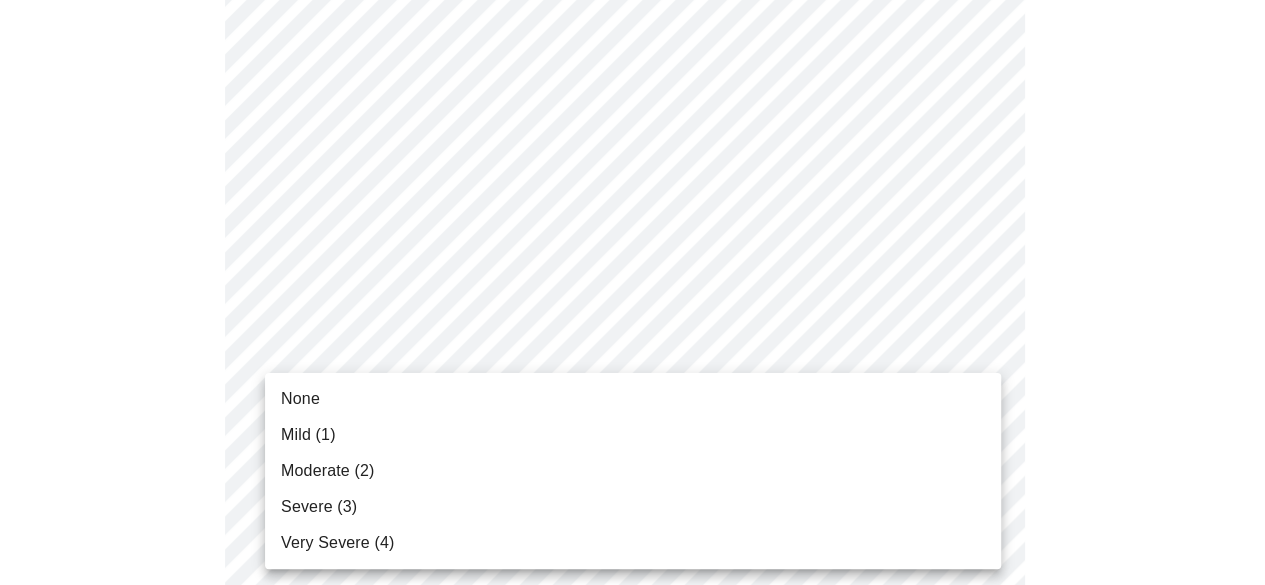 click on "MyMenopauseRx Appointments Messaging Labs Uploads Medications Community Refer a Friend Hi [PERSON_NAME]   Intake Questions for [DATE] 5:00pm-5:20pm 3  /  13 Settings Billing Invoices Log out None Mild (1) Moderate (2) Severe (3) Very Severe (4)" at bounding box center (632, 593) 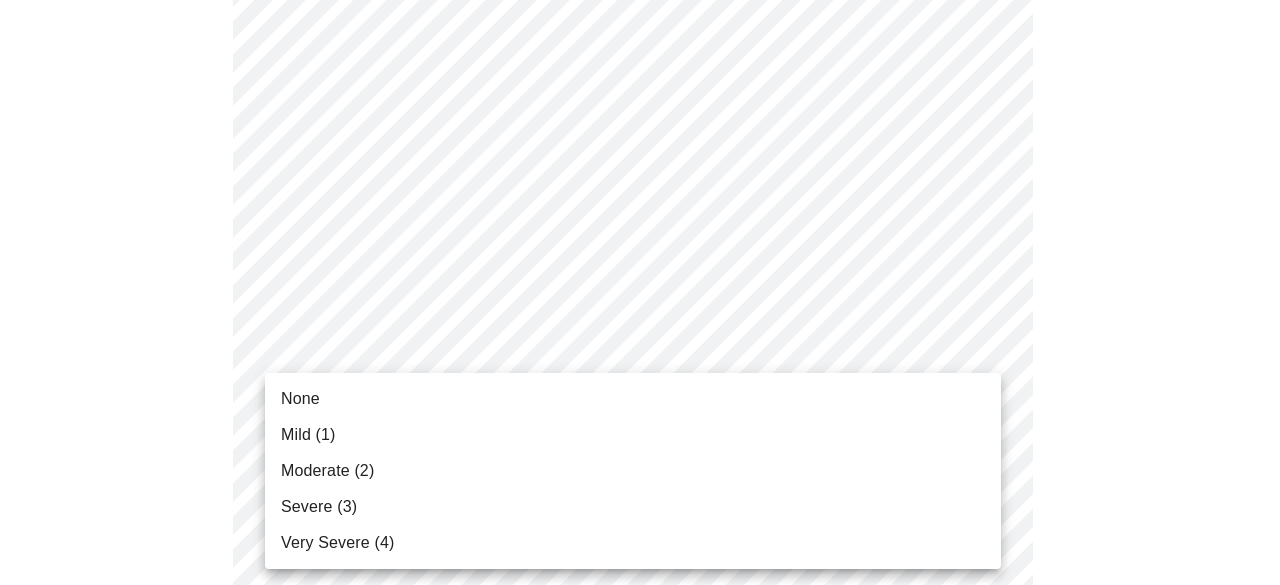 click on "Moderate (2)" at bounding box center [633, 471] 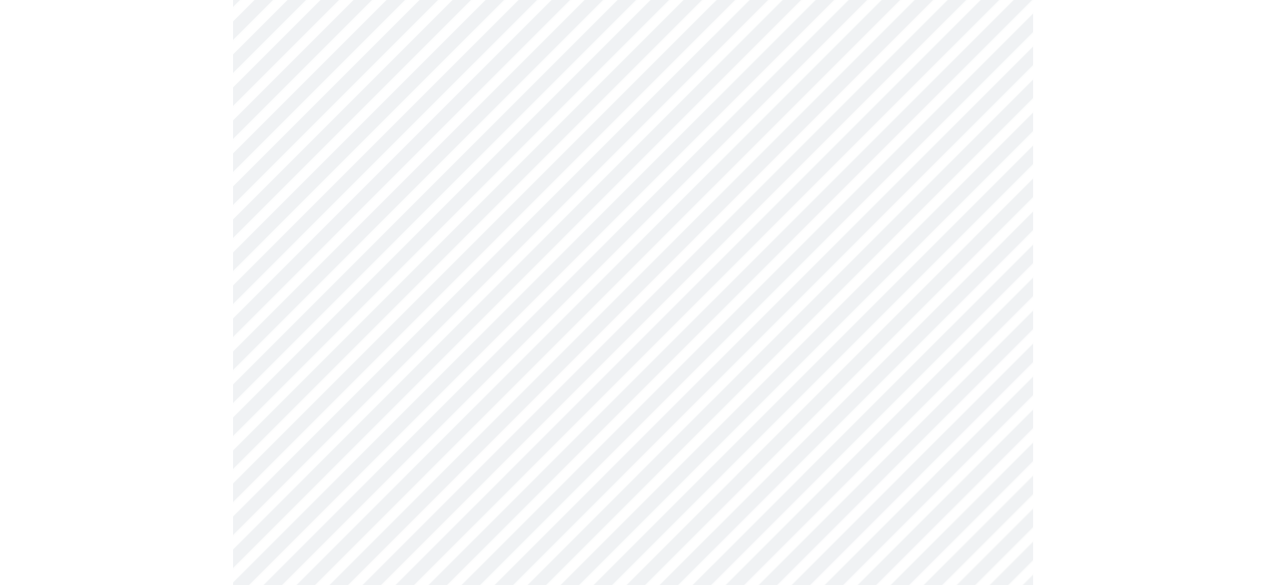 drag, startPoint x: 1272, startPoint y: 225, endPoint x: 1244, endPoint y: 114, distance: 114.47707 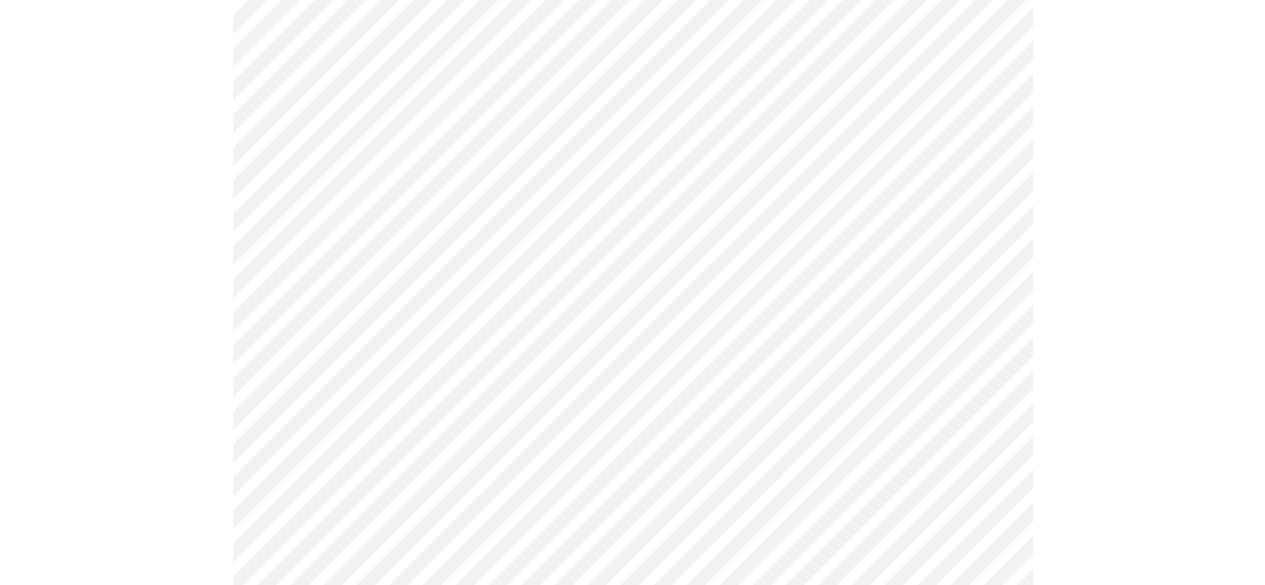 scroll, scrollTop: 1155, scrollLeft: 0, axis: vertical 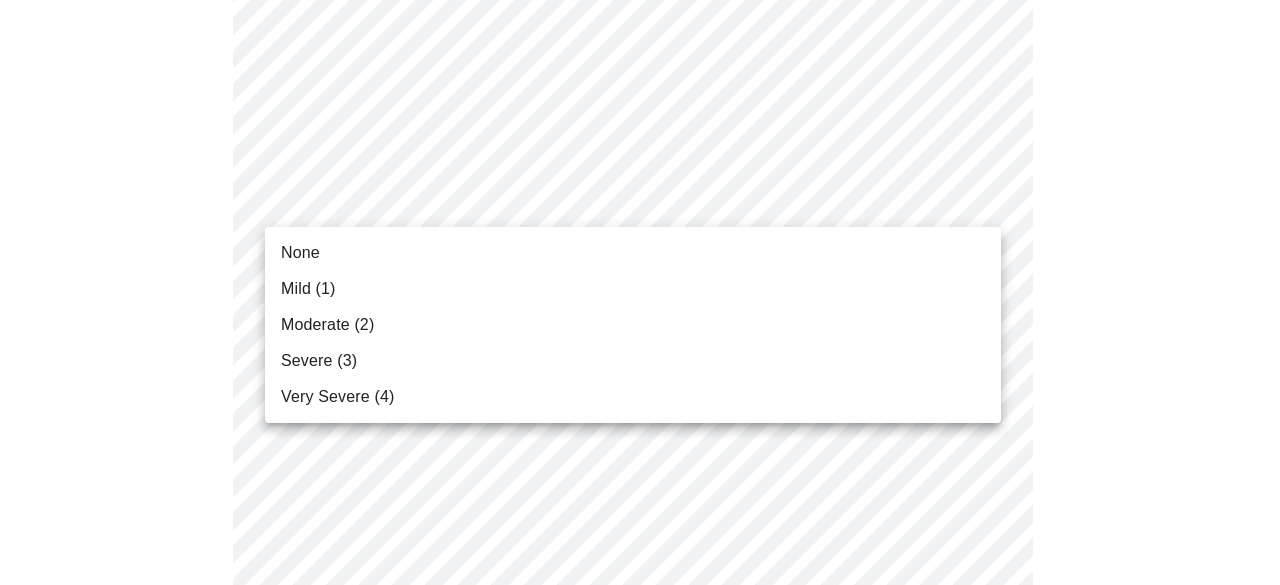 click on "MyMenopauseRx Appointments Messaging Labs Uploads Medications Community Refer a Friend Hi [PERSON_NAME]   Intake Questions for [DATE] 5:00pm-5:20pm 3  /  13 Settings Billing Invoices Log out None Mild (1) Moderate (2) Severe (3) Very Severe (4)" at bounding box center [640, 113] 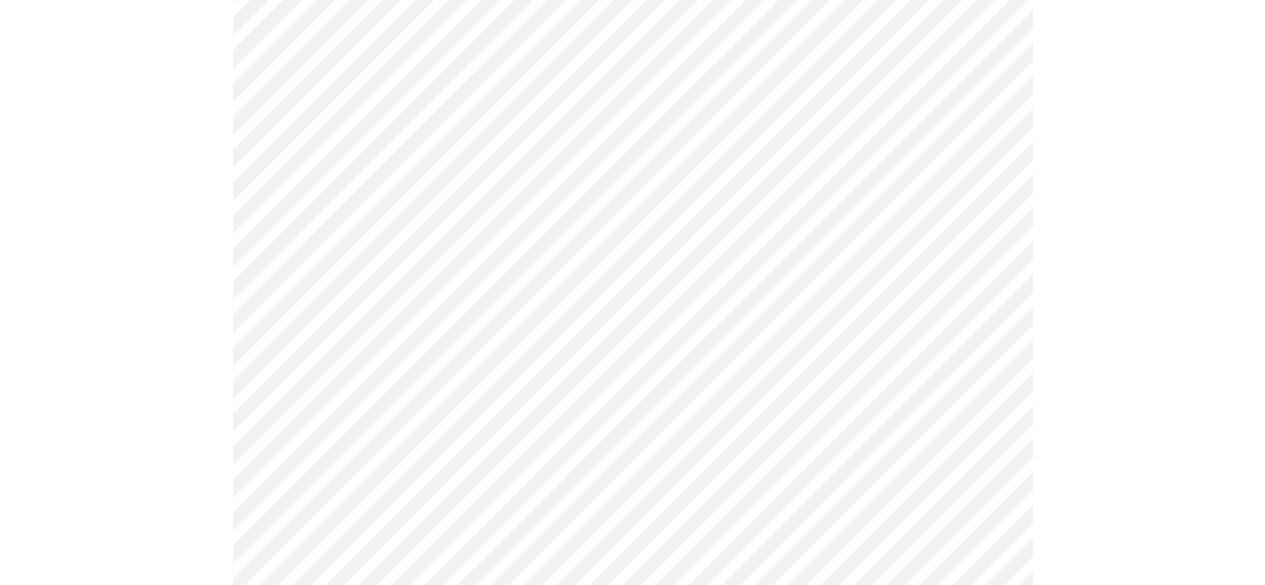click on "MyMenopauseRx Appointments Messaging Labs Uploads Medications Community Refer a Friend Hi [PERSON_NAME]   Intake Questions for [DATE] 5:00pm-5:20pm 3  /  13 Settings Billing Invoices Log out" at bounding box center [632, 99] 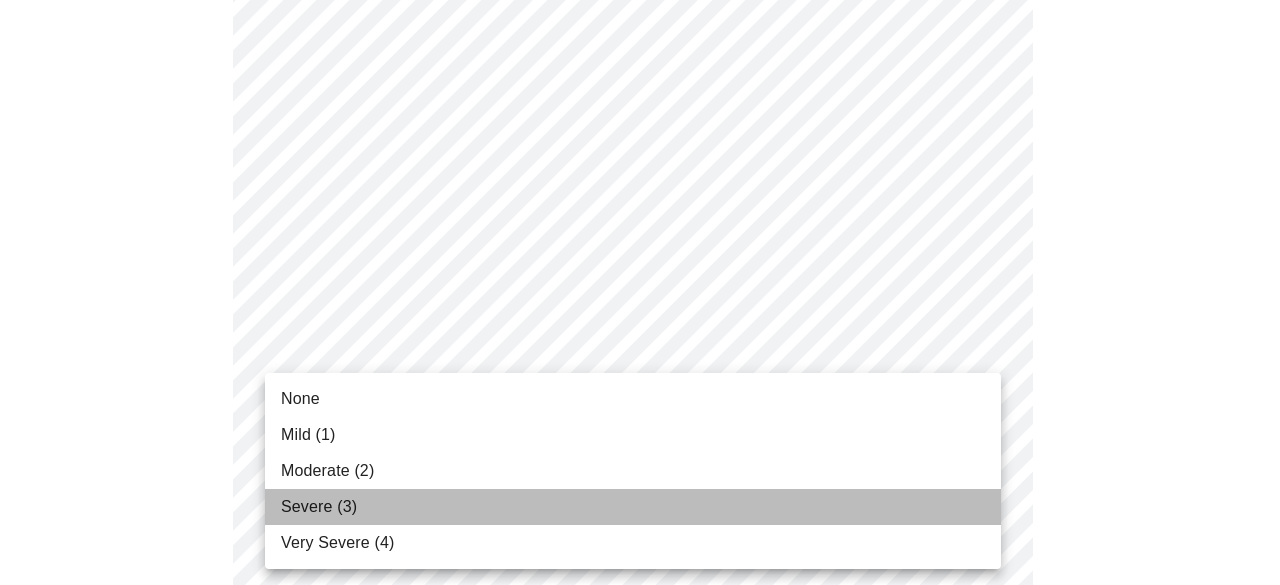 click on "Severe (3)" at bounding box center (633, 507) 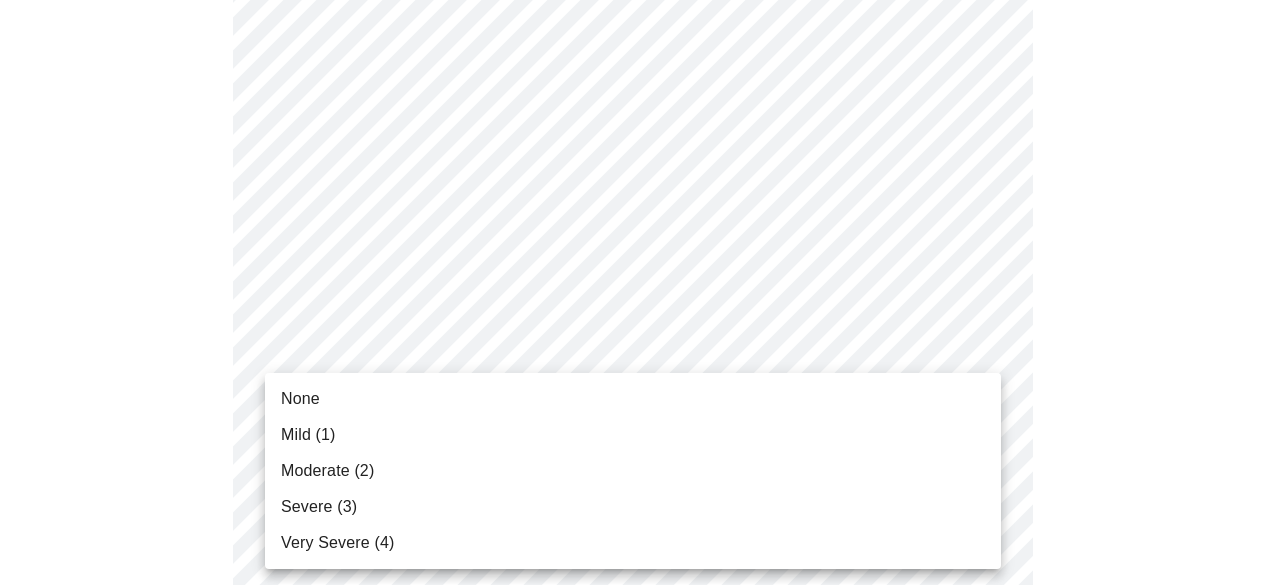 click on "MyMenopauseRx Appointments Messaging Labs Uploads Medications Community Refer a Friend Hi [PERSON_NAME]   Intake Questions for [DATE] 5:00pm-5:20pm 3  /  13 Settings Billing Invoices Log out None Mild (1) Moderate (2) Severe (3) Very Severe (4)" at bounding box center (640, 85) 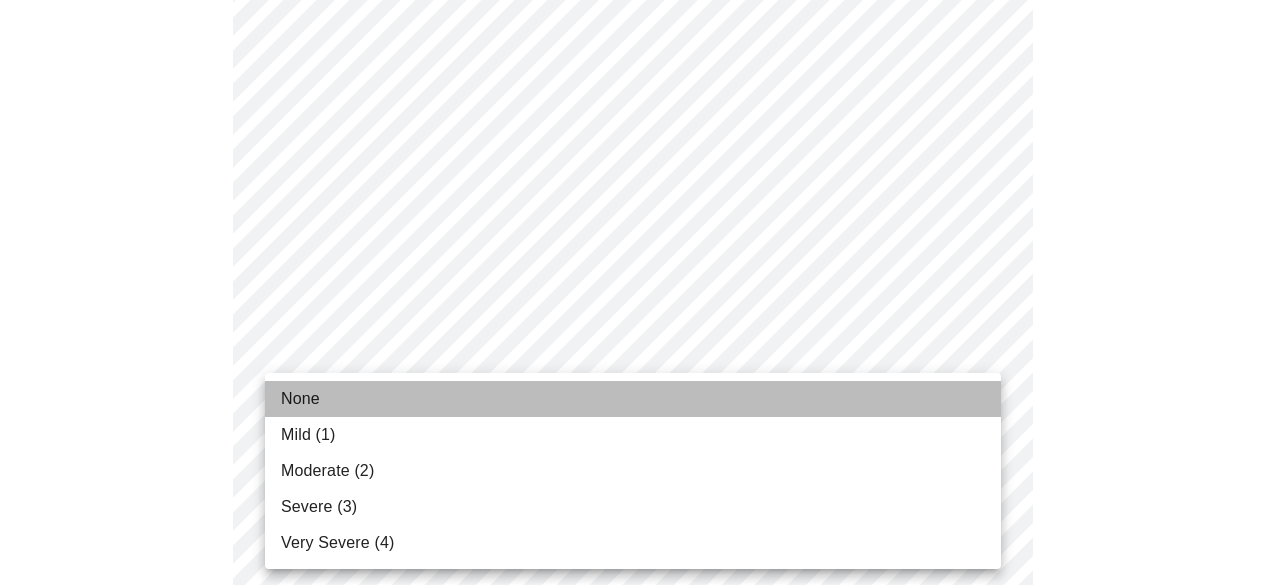 click on "None" at bounding box center (300, 399) 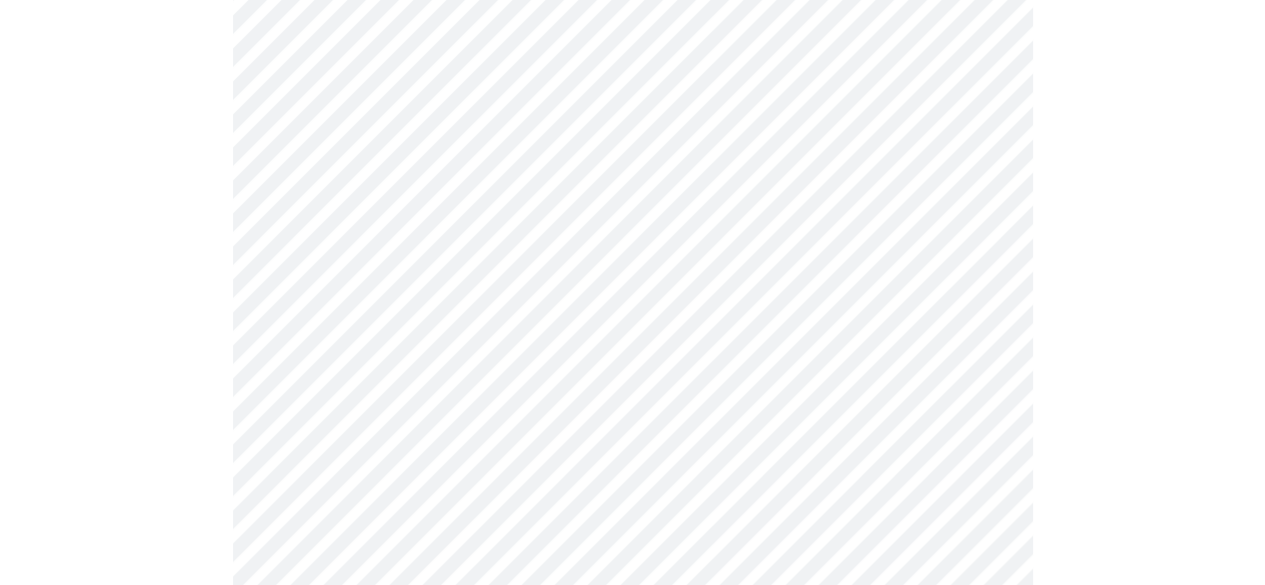 scroll, scrollTop: 1547, scrollLeft: 0, axis: vertical 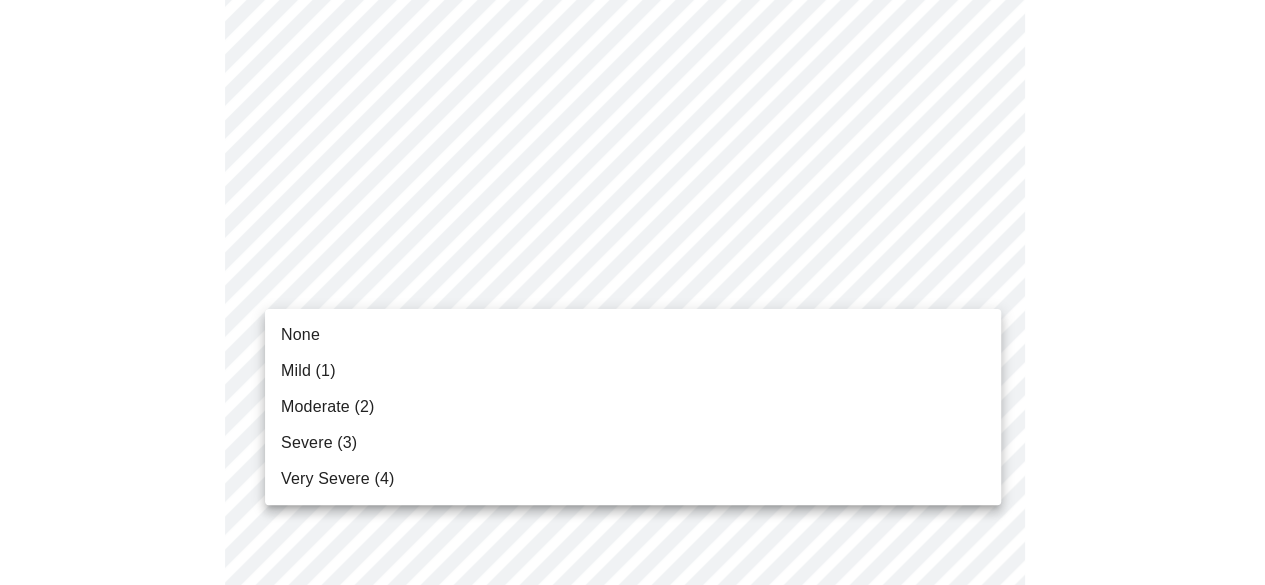 click on "MyMenopauseRx Appointments Messaging Labs Uploads Medications Community Refer a Friend Hi [PERSON_NAME]   Intake Questions for [DATE] 5:00pm-5:20pm 3  /  13 Settings Billing Invoices Log out None Mild (1) Moderate (2) Severe (3) Very Severe (4)" at bounding box center [632, -321] 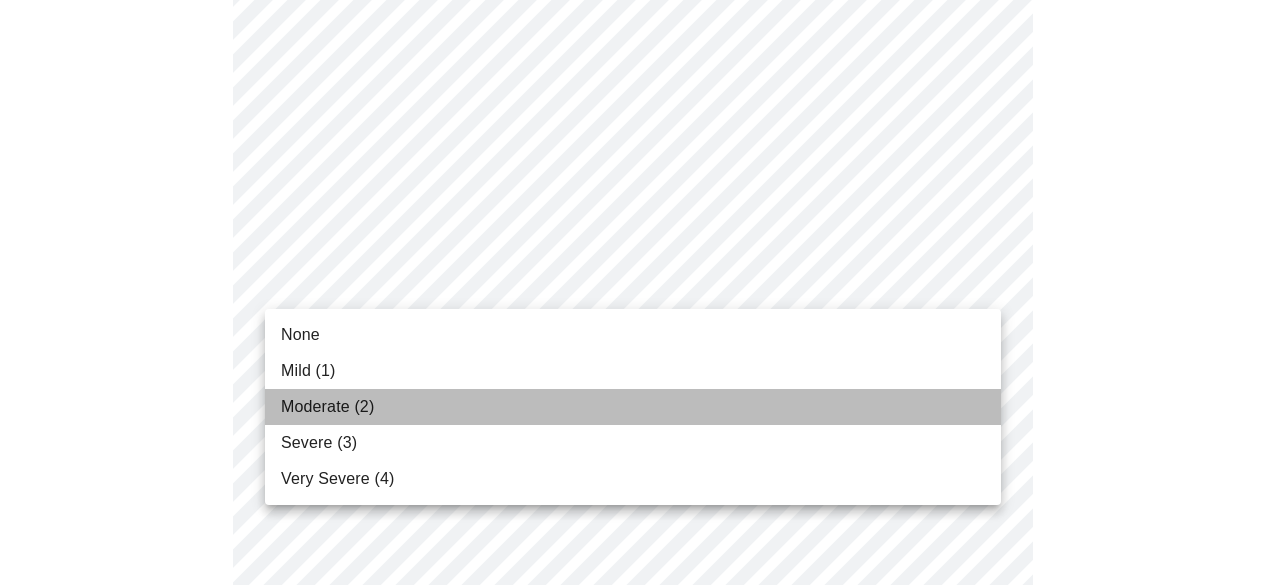 click on "Moderate (2)" at bounding box center [633, 407] 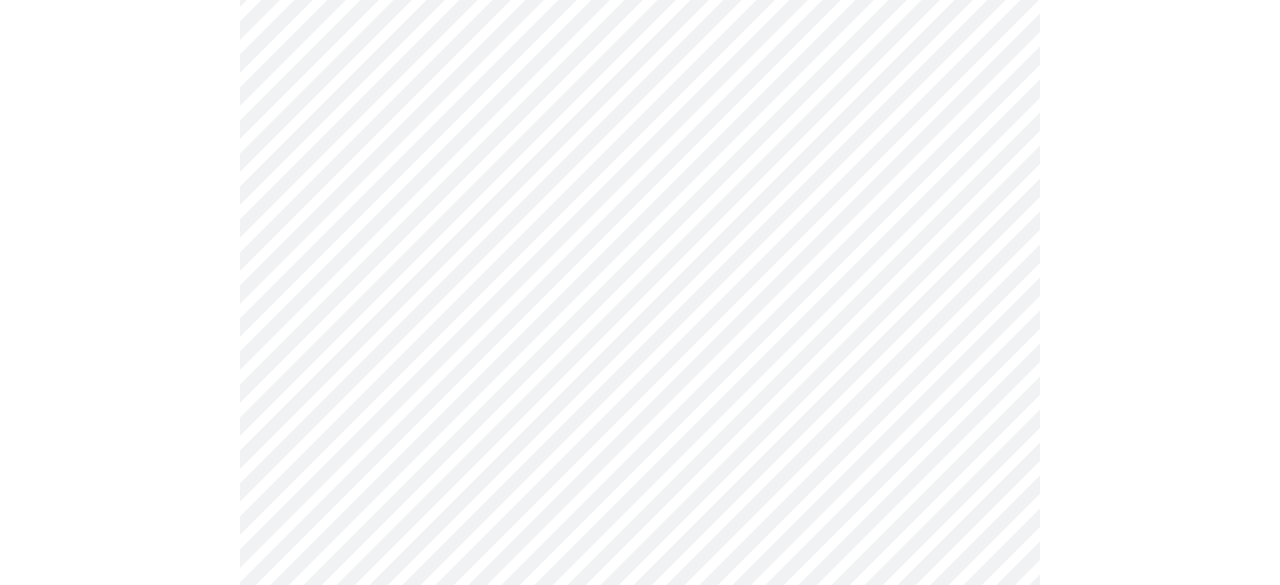 click on "MyMenopauseRx Appointments Messaging Labs Uploads Medications Community Refer a Friend Hi [PERSON_NAME]   Intake Questions for [DATE] 5:00pm-5:20pm 3  /  13 Settings Billing Invoices Log out" at bounding box center [640, -335] 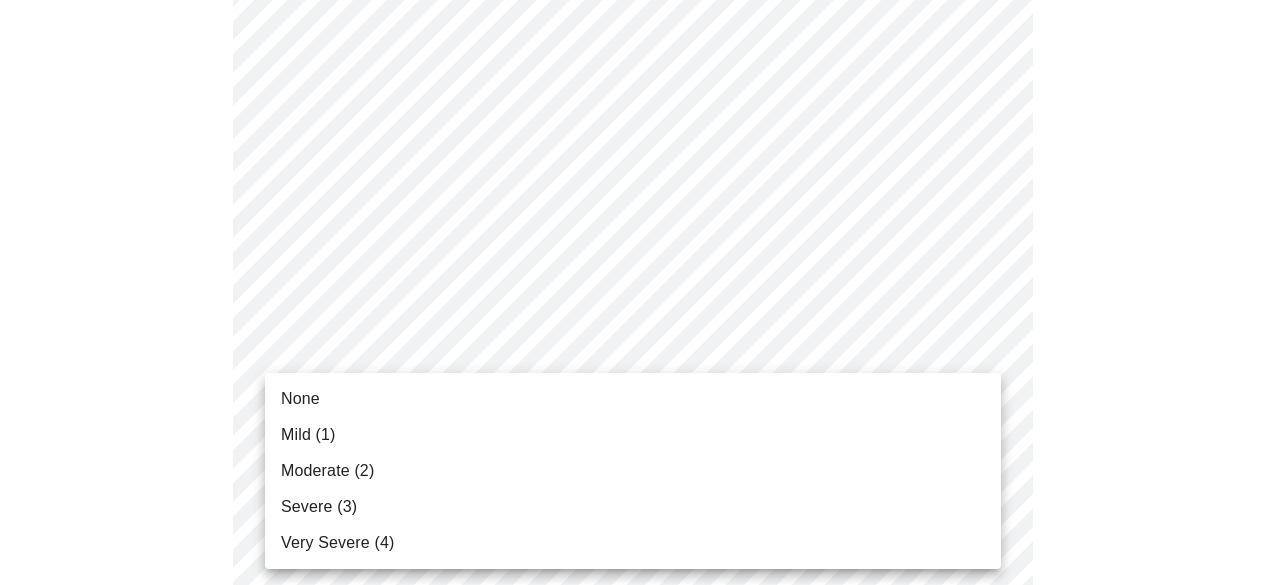 click on "Moderate (2)" at bounding box center (633, 471) 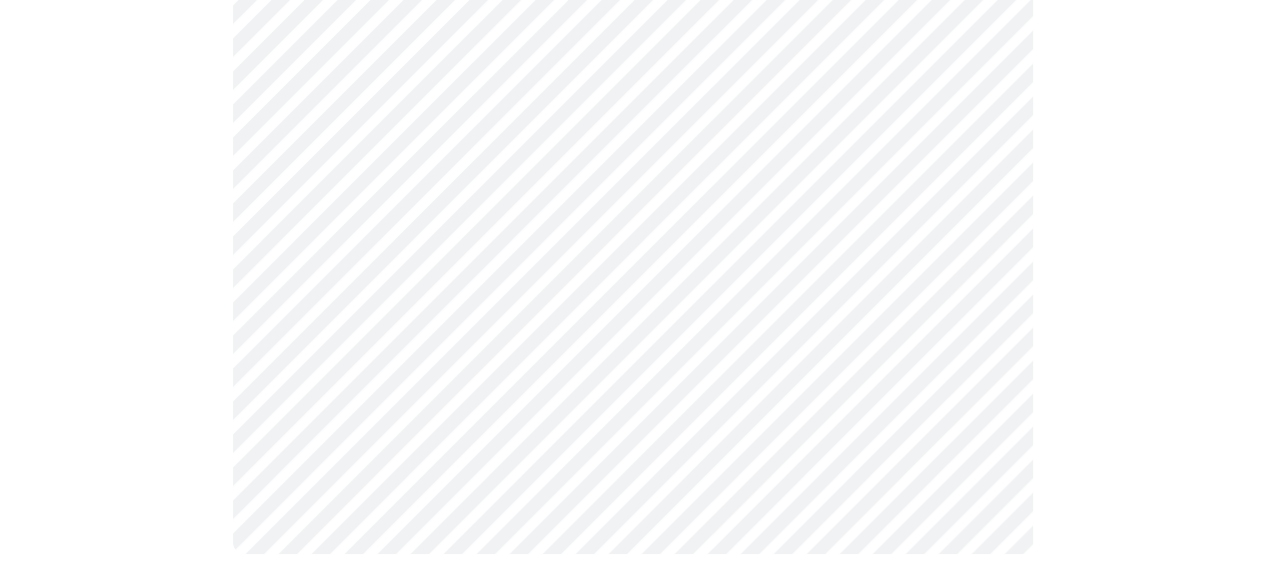 scroll, scrollTop: 0, scrollLeft: 0, axis: both 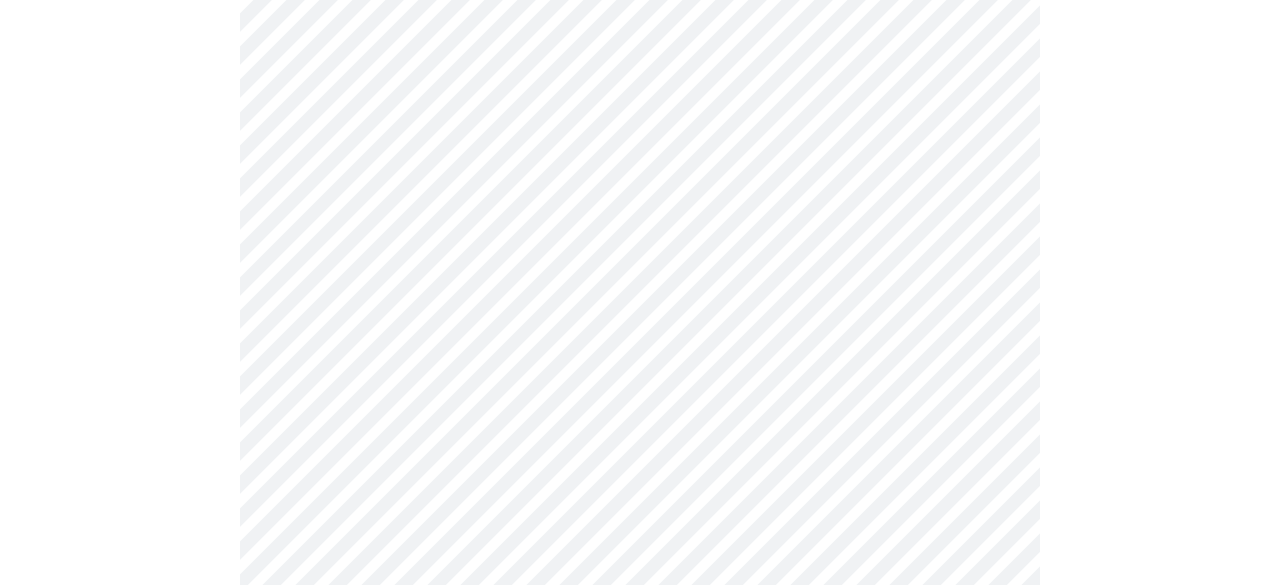 click on "MyMenopauseRx Appointments Messaging Labs Uploads Medications Community Refer a Friend Hi [PERSON_NAME]   Intake Questions for [DATE] 5:00pm-5:20pm 4  /  13 Settings Billing Invoices Log out" at bounding box center [640, 39] 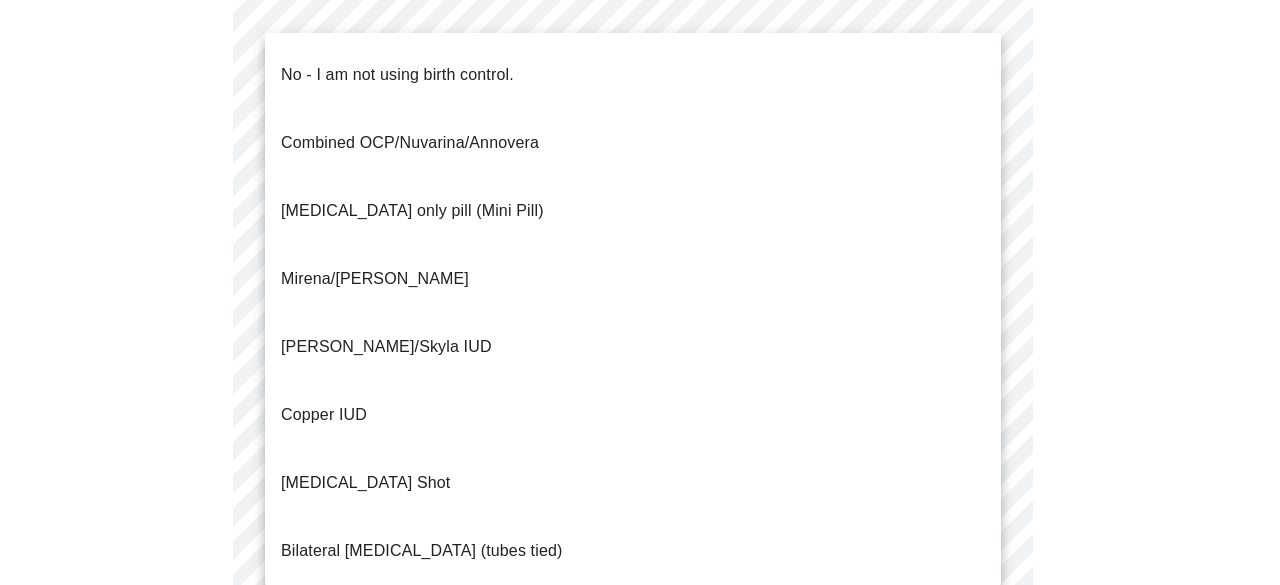 click on "Mirena/[PERSON_NAME]" at bounding box center (633, 279) 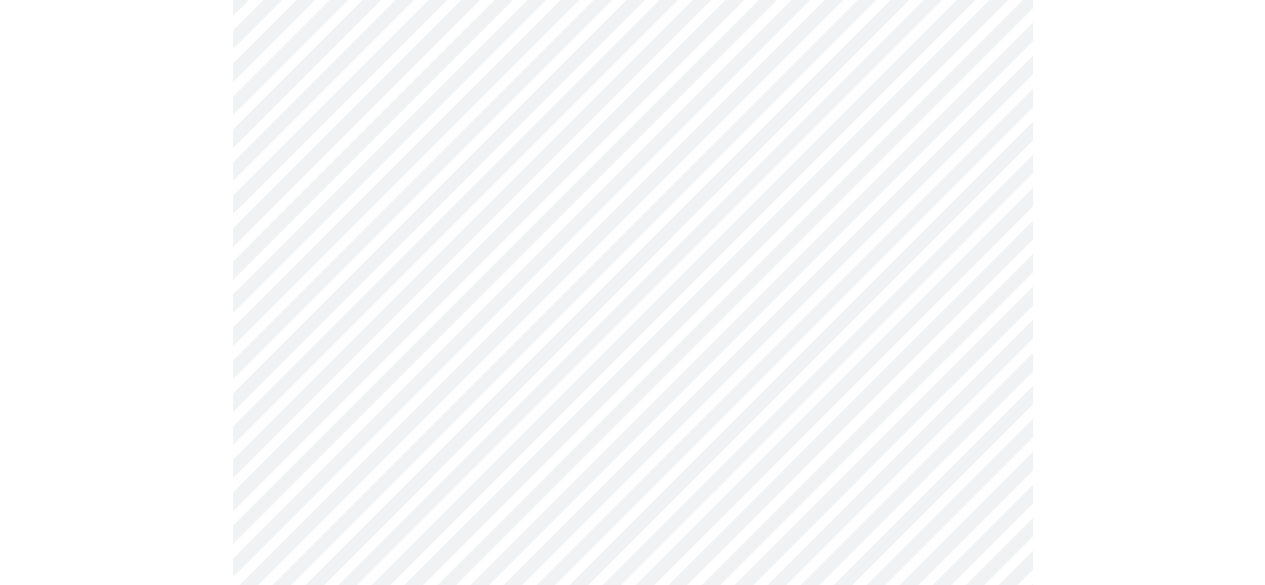 scroll, scrollTop: 1014, scrollLeft: 0, axis: vertical 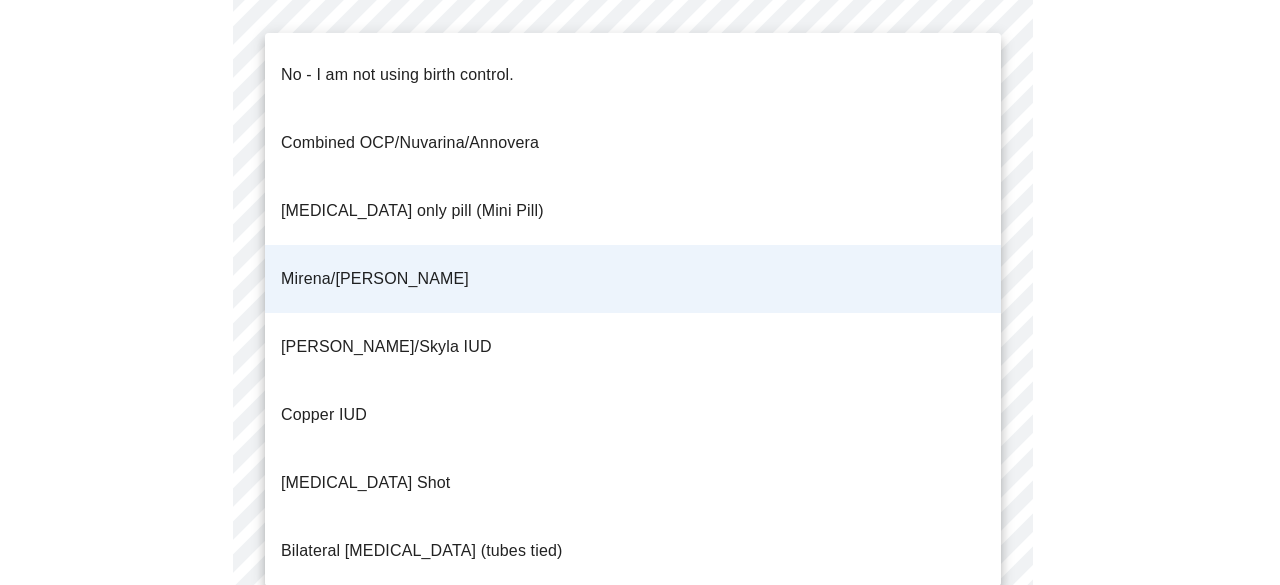 click on "MyMenopauseRx Appointments Messaging Labs Uploads Medications Community Refer a Friend Hi [PERSON_NAME]   Intake Questions for [DATE] 5:00pm-5:20pm 4  /  13 Settings Billing Invoices Log out No - I am not using birth control.
Combined OCP/Nuvarina/Annovera
[MEDICAL_DATA] only pill (Mini Pill)
Mirena/Liletta IUD
Kyleena/Skyla IUD
Copper IUD
[MEDICAL_DATA] Shot
Bilateral [MEDICAL_DATA] (tubes tied)
Parnter had [MEDICAL_DATA]
Barrier method (condoms)" at bounding box center (640, -53) 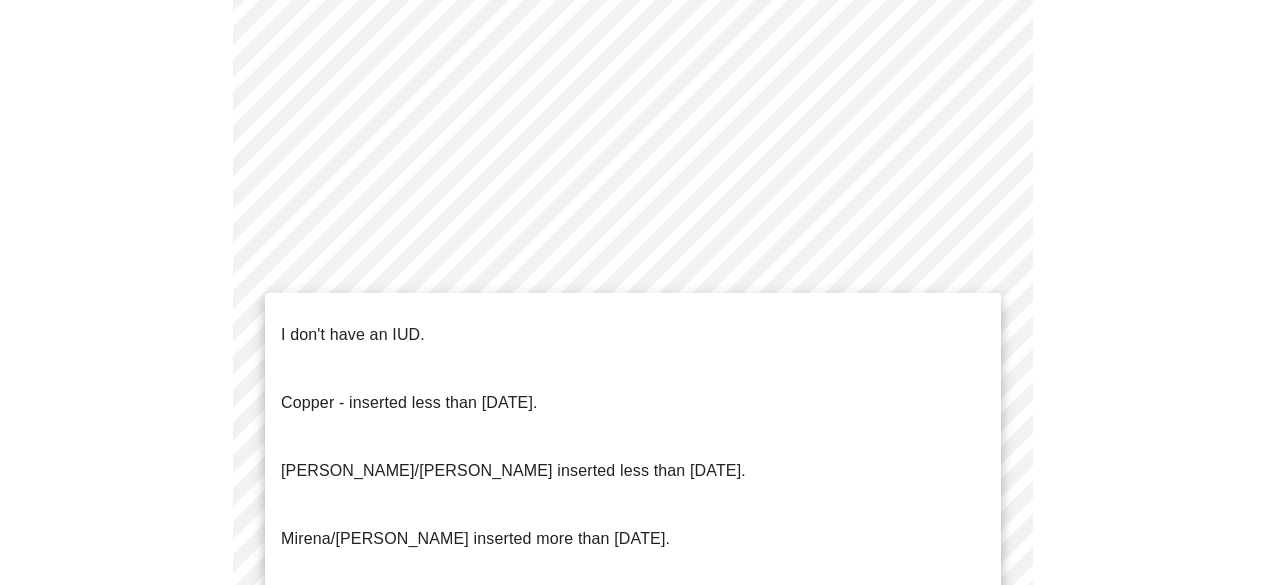 click on "MyMenopauseRx Appointments Messaging Labs Uploads Medications Community Refer a Friend Hi [PERSON_NAME]   Intake Questions for [DATE] 5:00pm-5:20pm 4  /  13 Settings Billing Invoices Log out I don't have an IUD.
Copper - inserted less than [DATE].
[PERSON_NAME]/[PERSON_NAME] inserted less than [DATE].
[PERSON_NAME]/[PERSON_NAME] inserted more than [DATE].
[PERSON_NAME], inserted more than [DATE]." at bounding box center (640, -53) 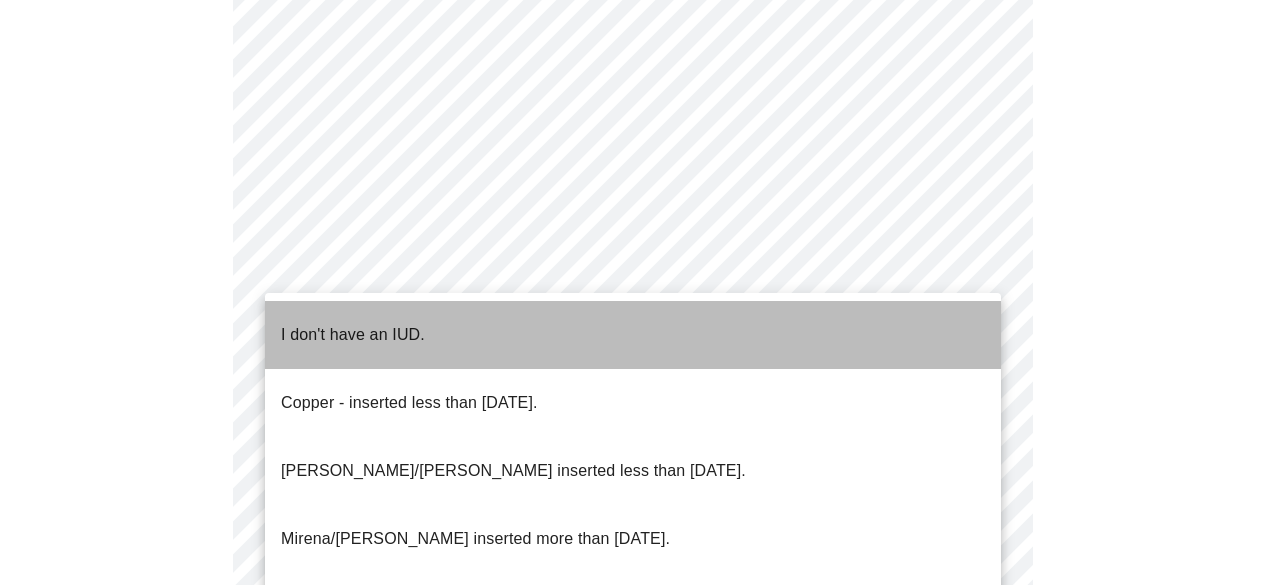 click on "I don't have an IUD." at bounding box center (353, 335) 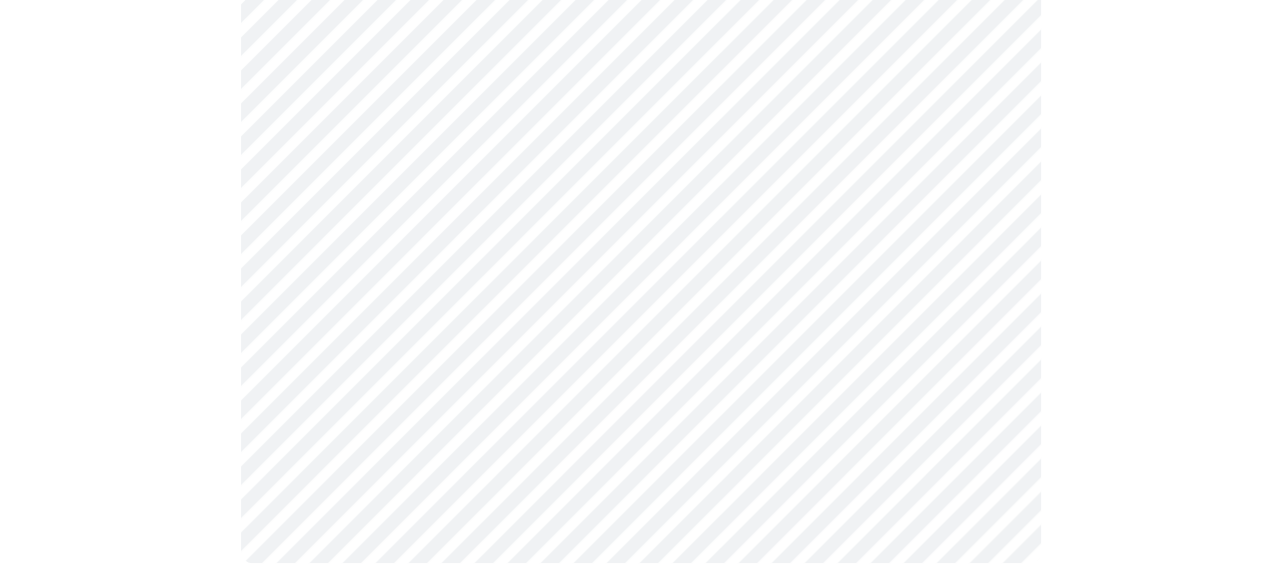 scroll, scrollTop: 1309, scrollLeft: 0, axis: vertical 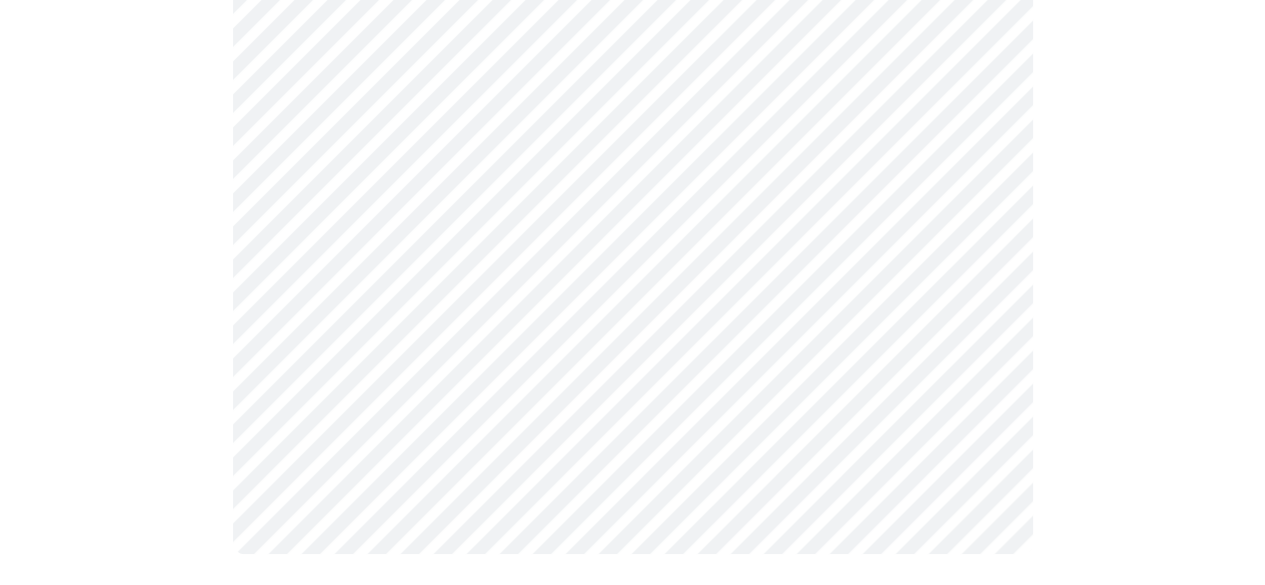 click on "MyMenopauseRx Appointments Messaging Labs Uploads Medications Community Refer a Friend Hi [PERSON_NAME]   Intake Questions for [DATE] 5:00pm-5:20pm 4  /  13 Settings Billing Invoices Log out" at bounding box center [632, -354] 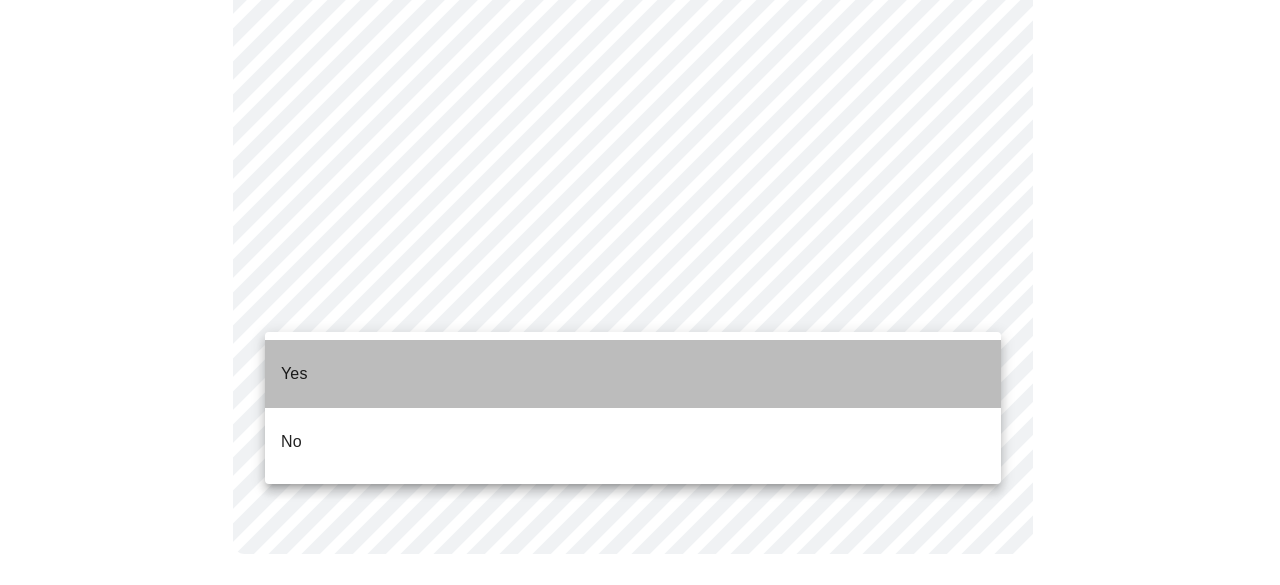 click on "Yes" at bounding box center [294, 374] 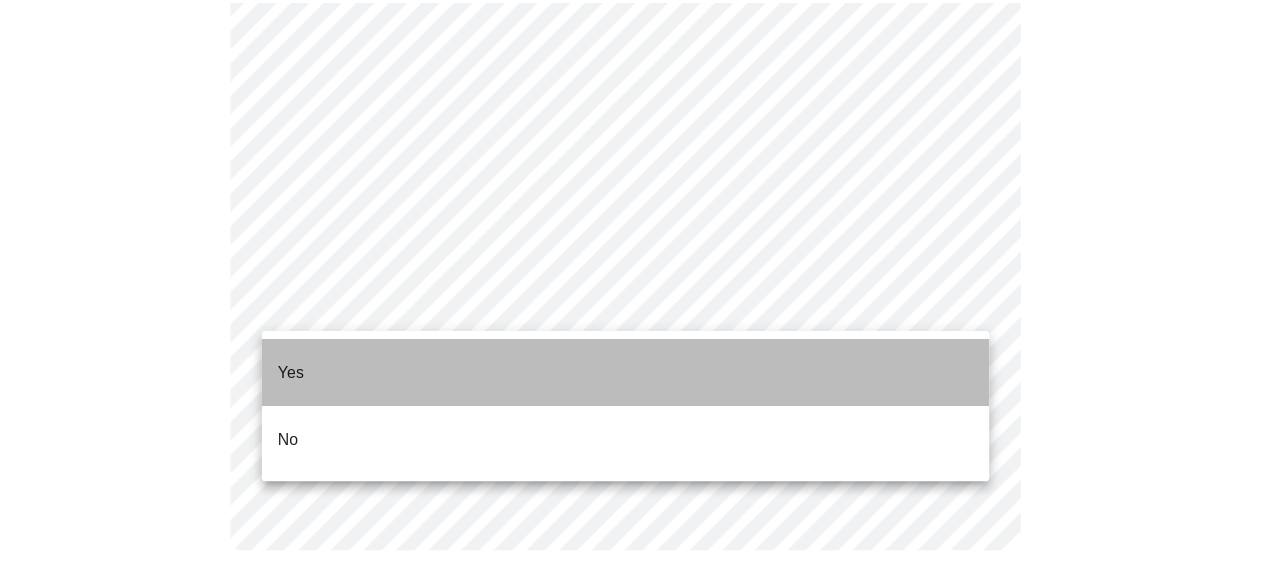 scroll, scrollTop: 1270, scrollLeft: 0, axis: vertical 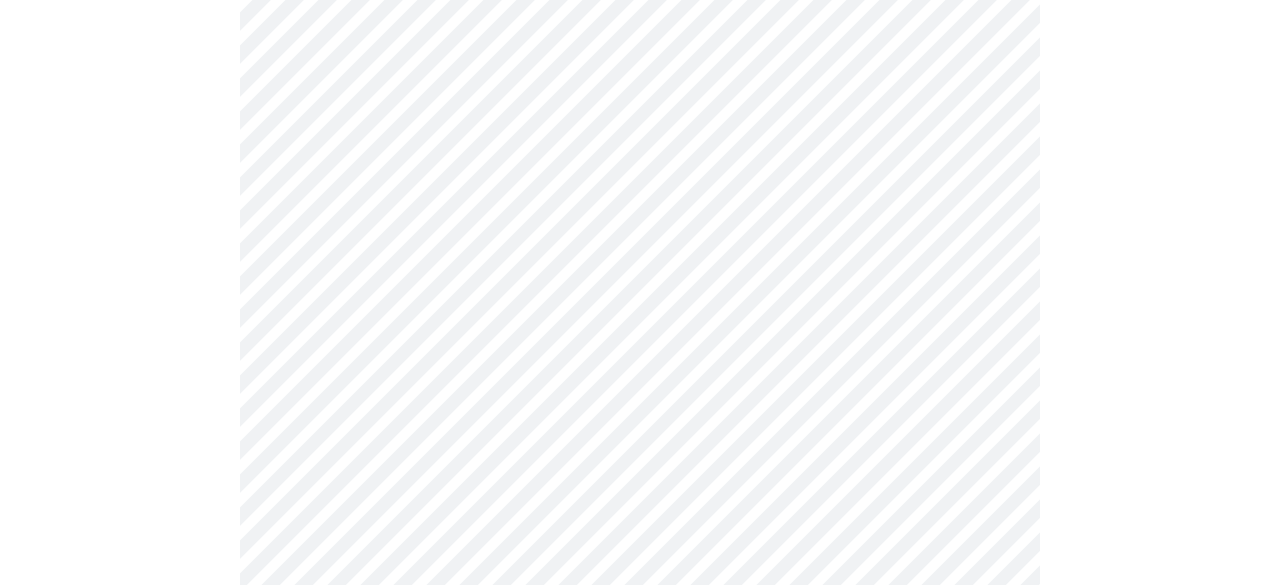 click on "MyMenopauseRx Appointments Messaging Labs Uploads Medications Community Refer a Friend Hi [PERSON_NAME]   Intake Questions for [DATE] 5:00pm-5:20pm 4  /  13 Settings Billing Invoices Log out" at bounding box center [640, -13] 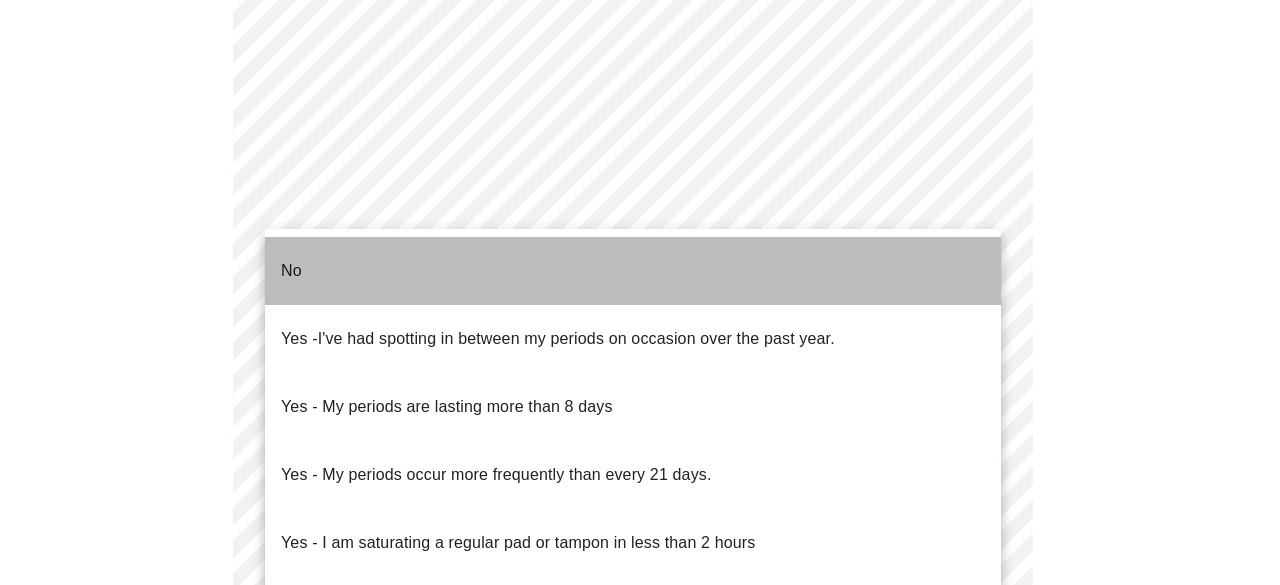 click on "No" at bounding box center [291, 271] 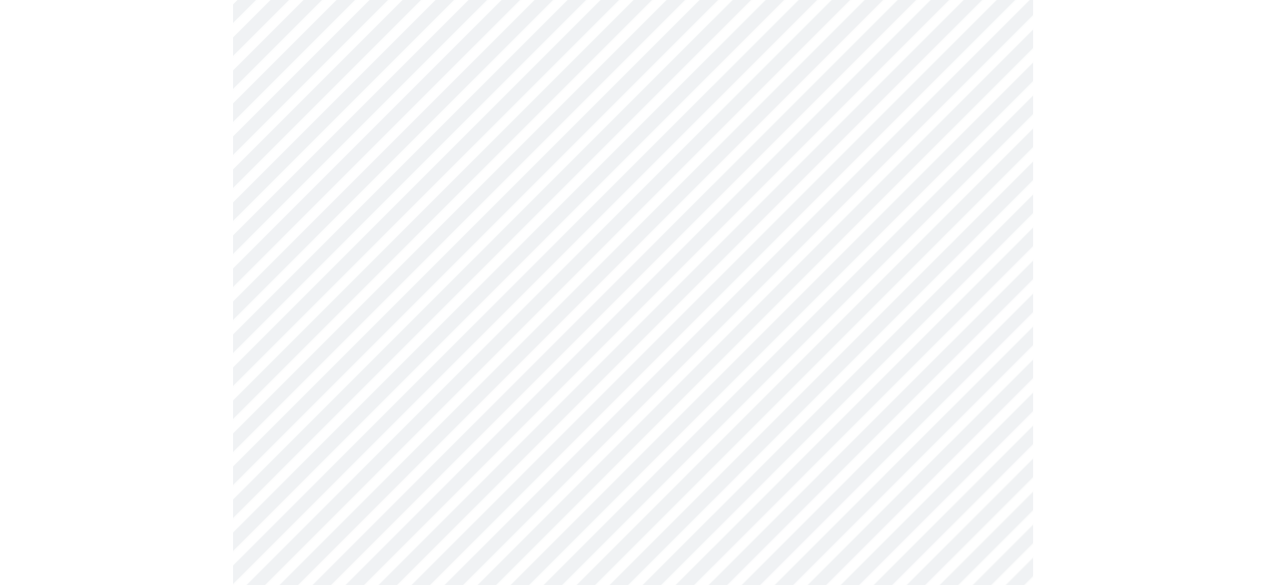 scroll, scrollTop: 1285, scrollLeft: 0, axis: vertical 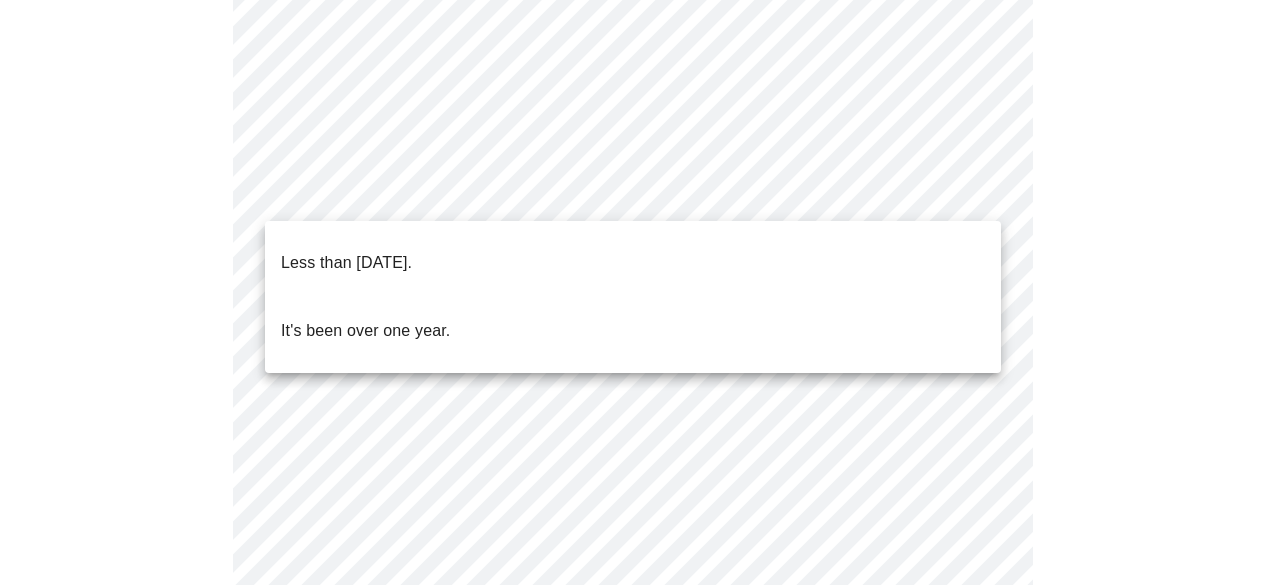click on "MyMenopauseRx Appointments Messaging Labs Uploads Medications Community Refer a Friend Hi [PERSON_NAME]   Intake Questions for [DATE] 5:00pm-5:20pm 5  /  13 Settings Billing Invoices Log out Less than [DATE].
It's been over one year." at bounding box center (640, 385) 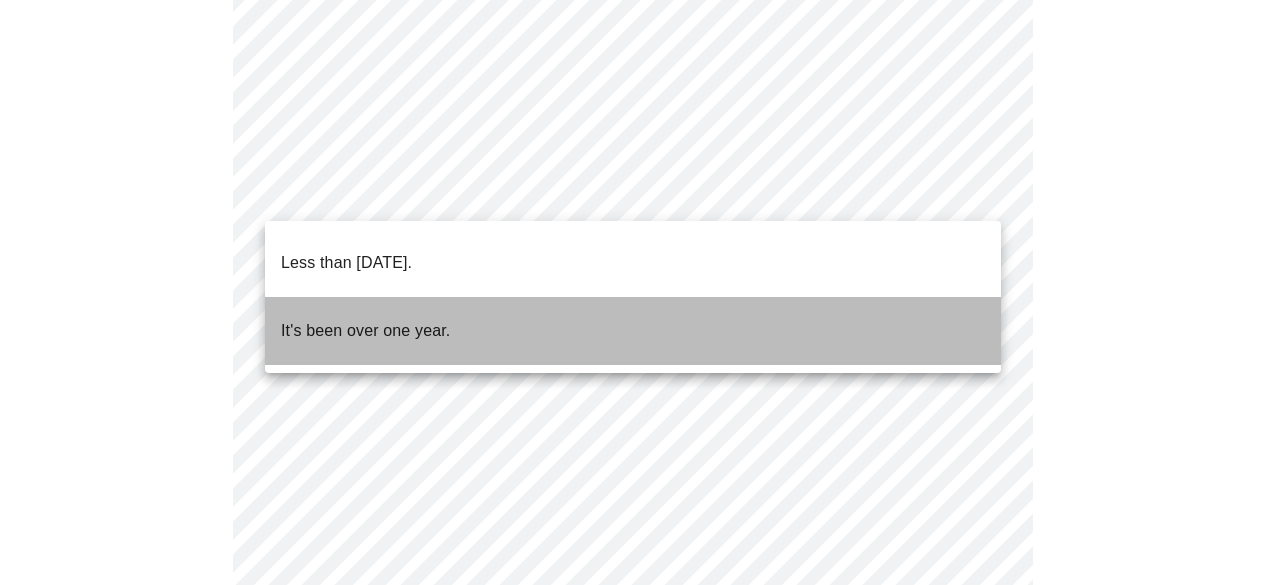 click on "It's been over one year." at bounding box center [365, 331] 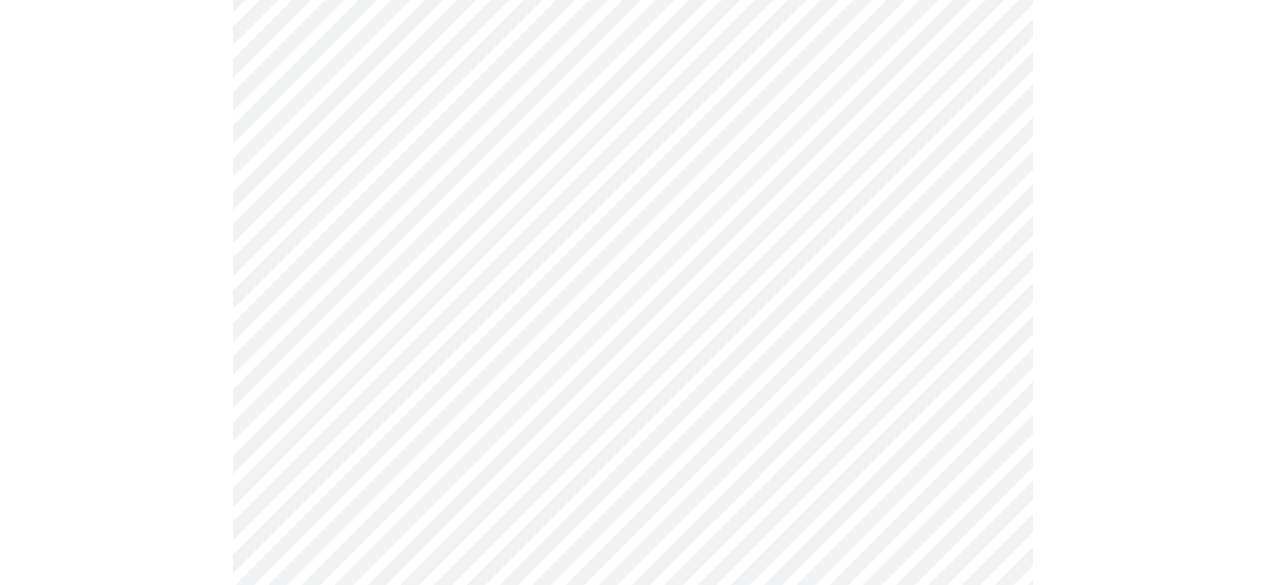 click on "MyMenopauseRx Appointments Messaging Labs Uploads Medications Community Refer a Friend Hi [PERSON_NAME]   Intake Questions for [DATE] 5:00pm-5:20pm 5  /  13 Settings Billing Invoices Log out" at bounding box center (632, 379) 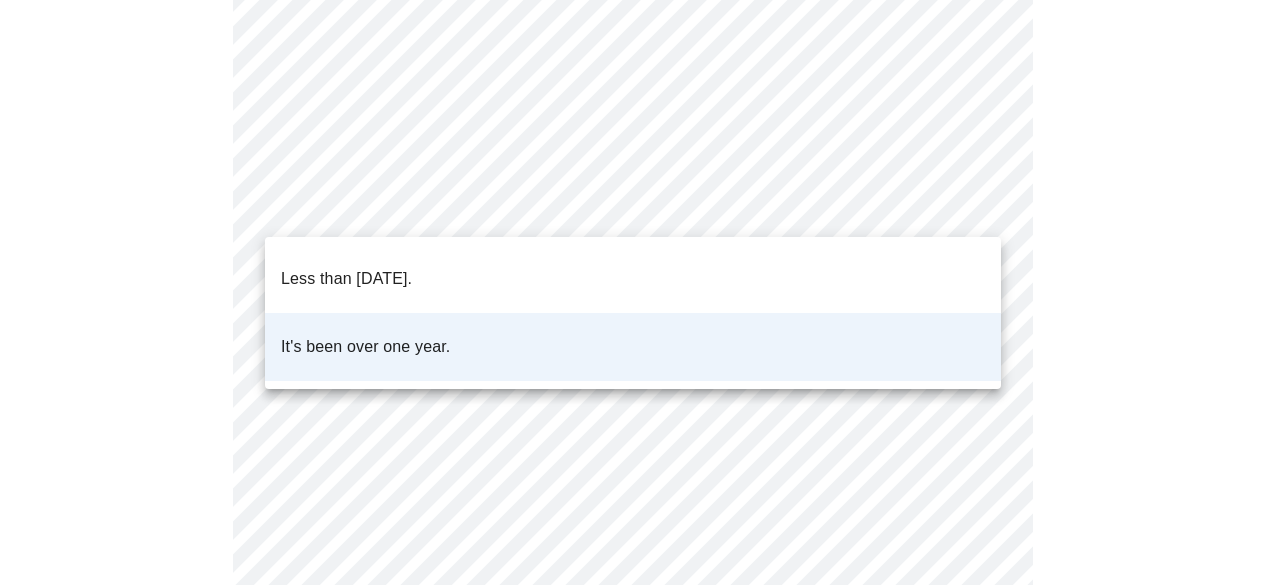 click on "Less than [DATE]." at bounding box center [346, 279] 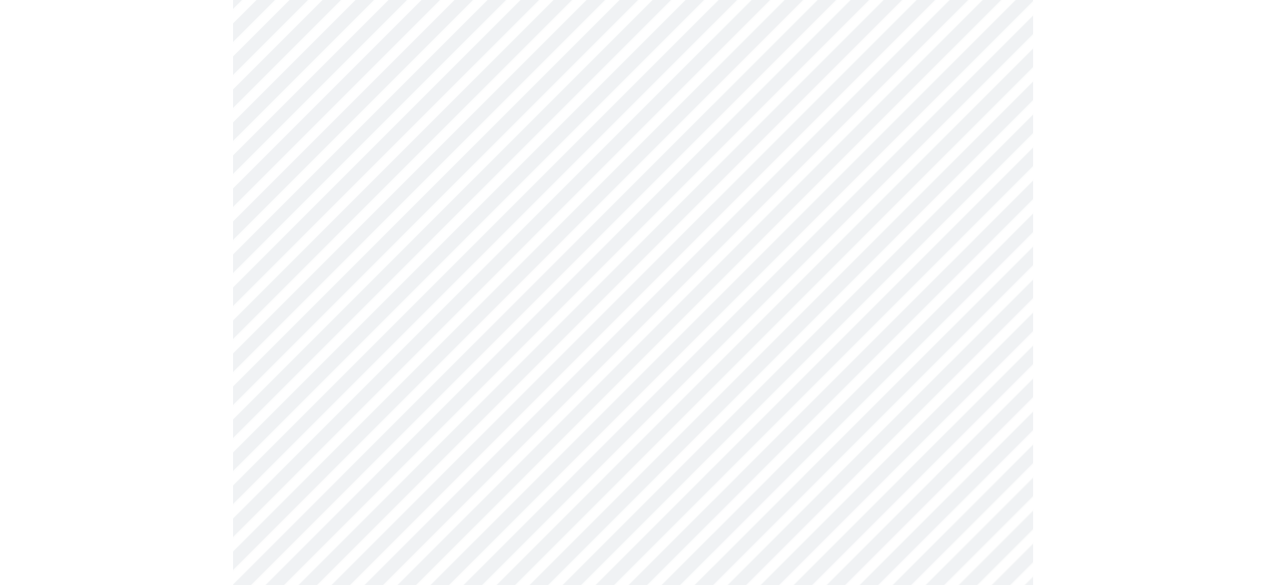 scroll, scrollTop: 639, scrollLeft: 0, axis: vertical 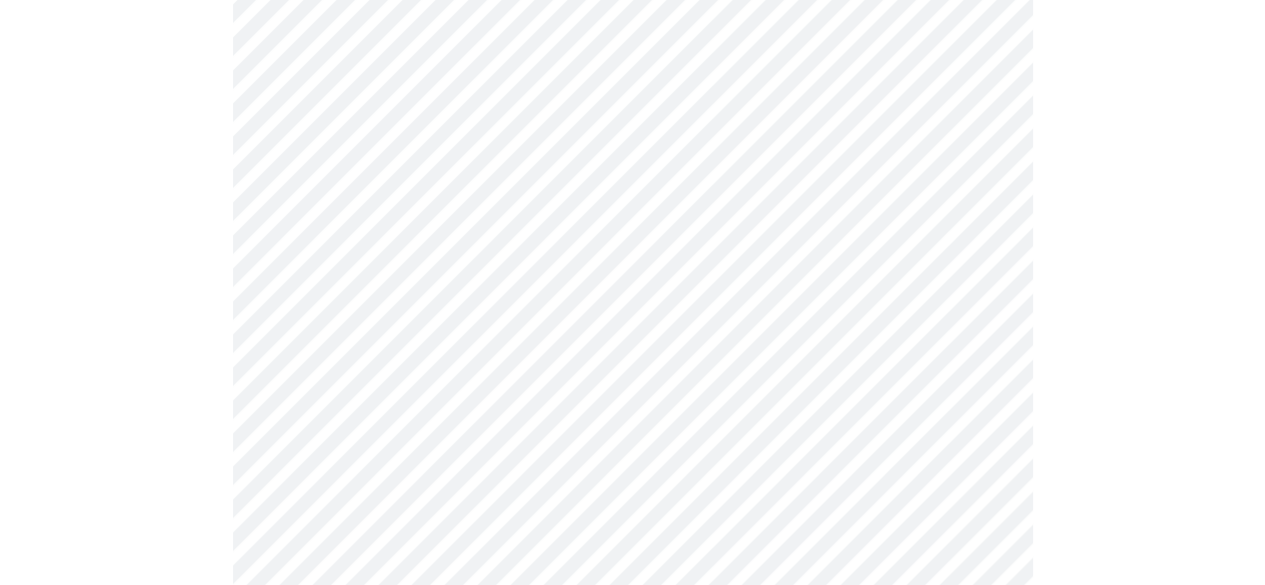 click on "MyMenopauseRx Appointments Messaging Labs Uploads Medications Community Refer a Friend Hi [PERSON_NAME]   Intake Questions for [DATE] 5:00pm-5:20pm 6  /  13 Settings Billing Invoices Log out" at bounding box center [632, 245] 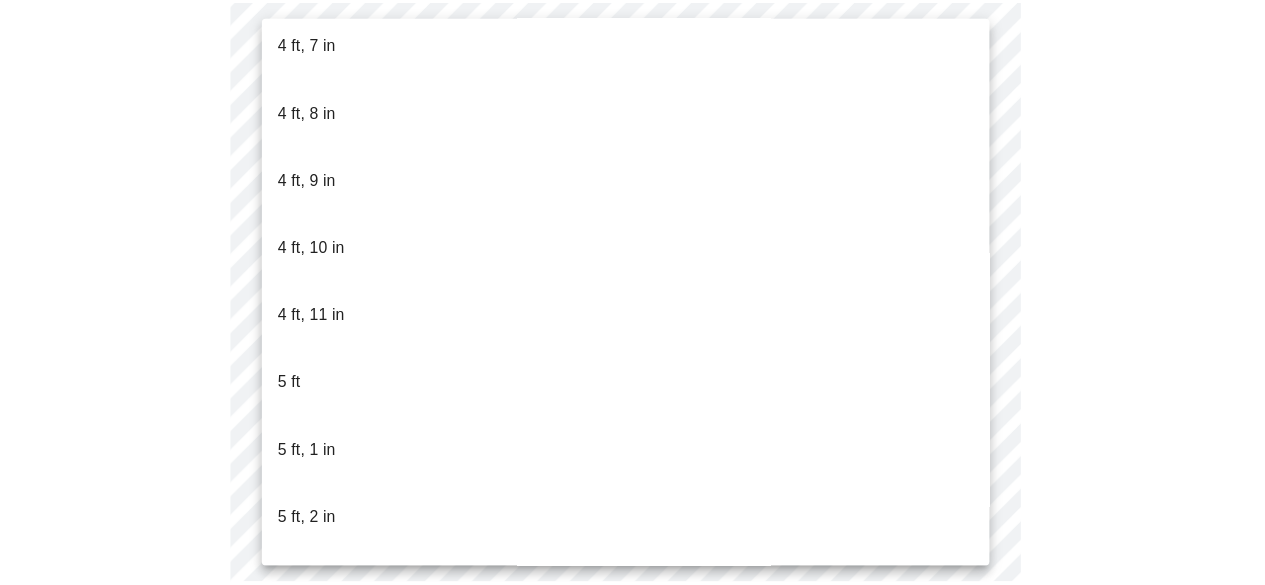 scroll, scrollTop: 1309, scrollLeft: 0, axis: vertical 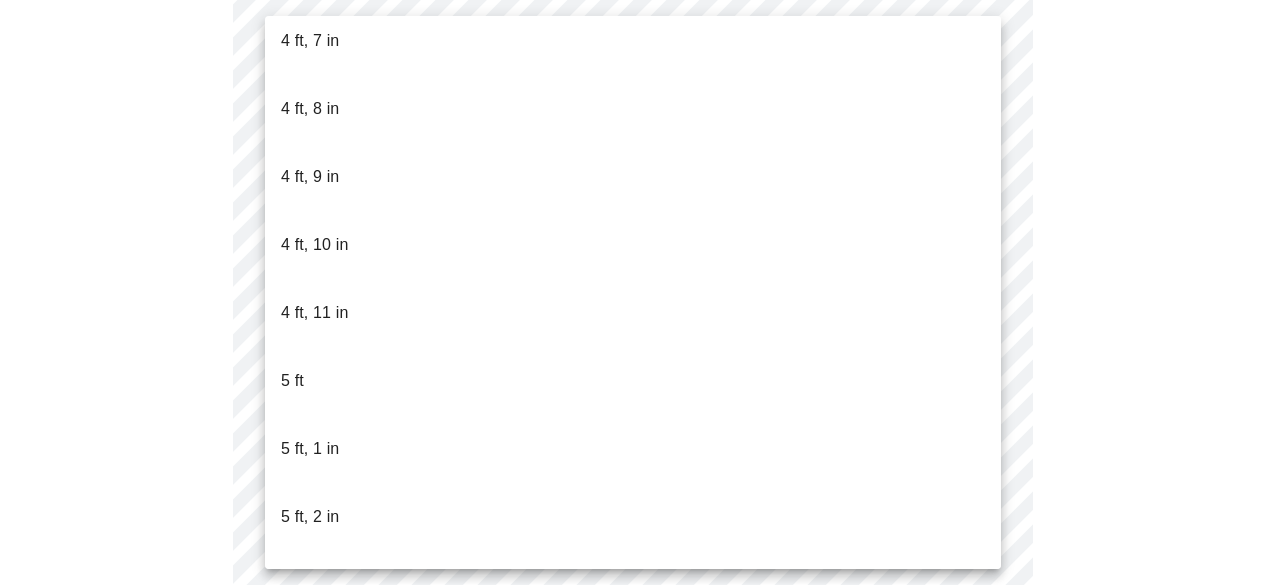click on "5 ft, 1 in" at bounding box center (310, 449) 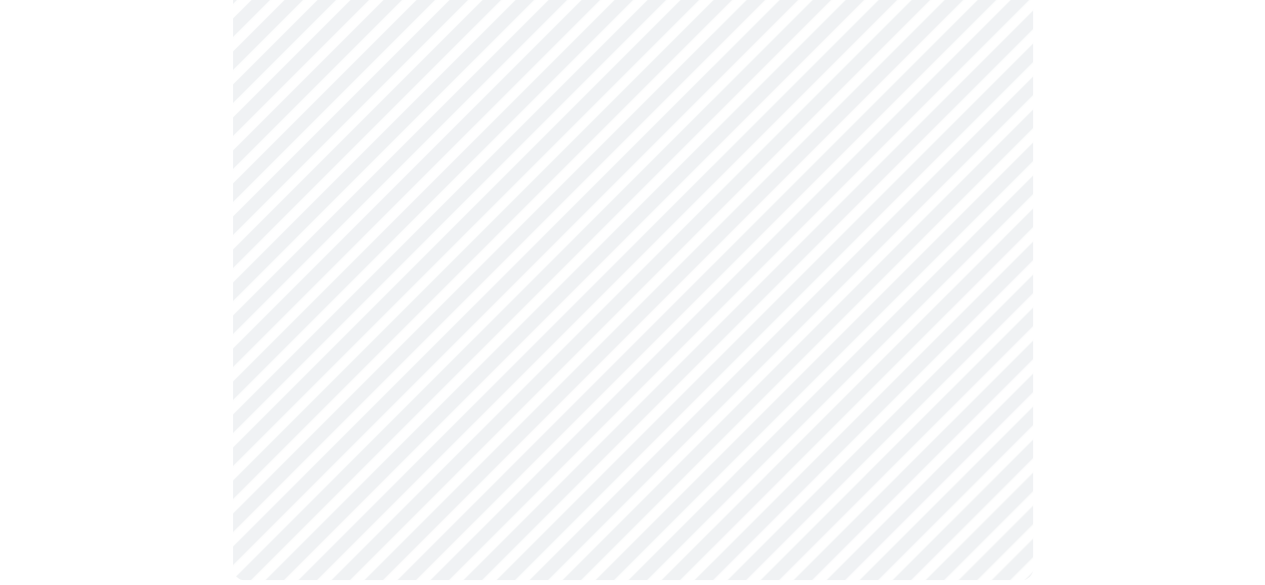 scroll, scrollTop: 454, scrollLeft: 0, axis: vertical 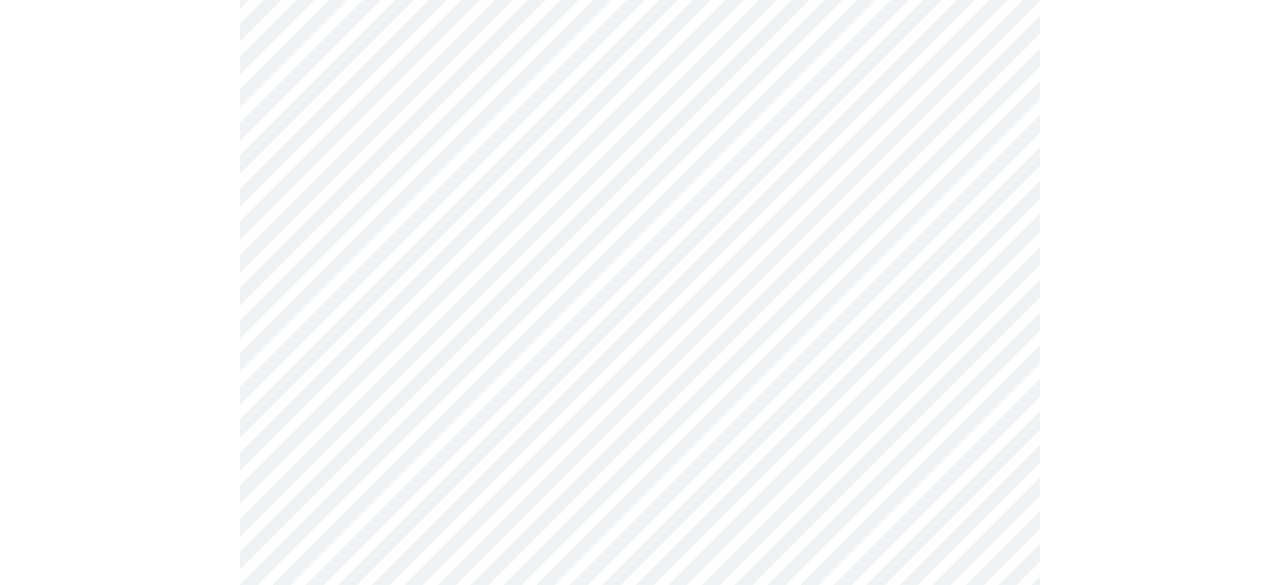 click on "MyMenopauseRx Appointments Messaging Labs Uploads Medications Community Refer a Friend Hi [PERSON_NAME]   Intake Questions for [DATE] 5:00pm-5:20pm 7  /  13 Settings Billing Invoices Log out" at bounding box center [640, -2210] 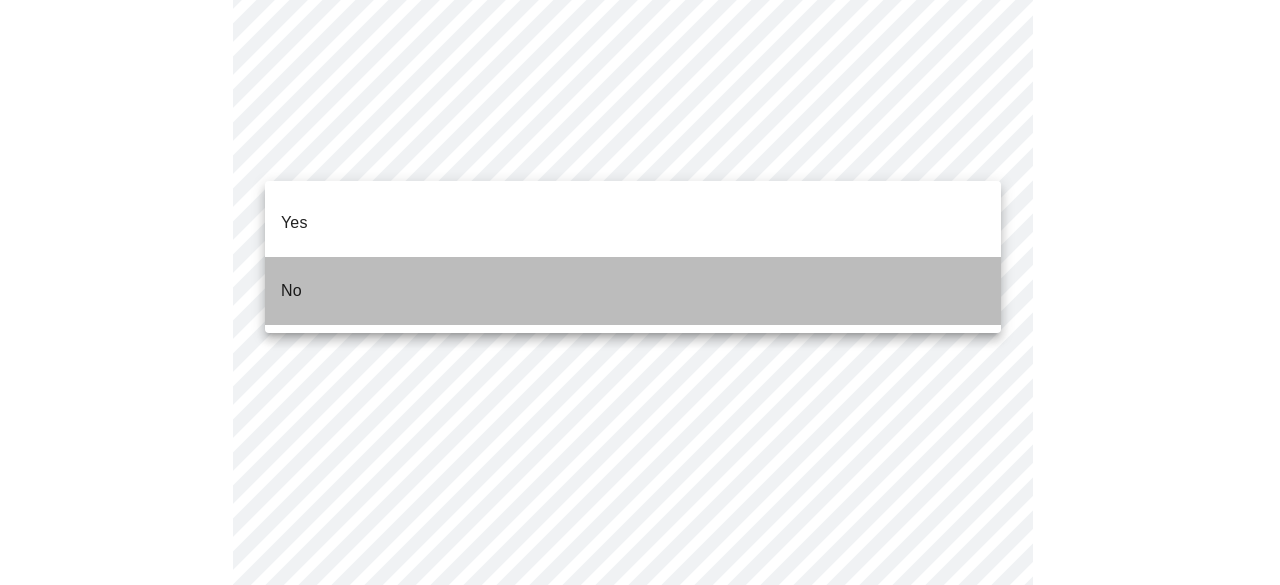 click on "No" at bounding box center (633, 291) 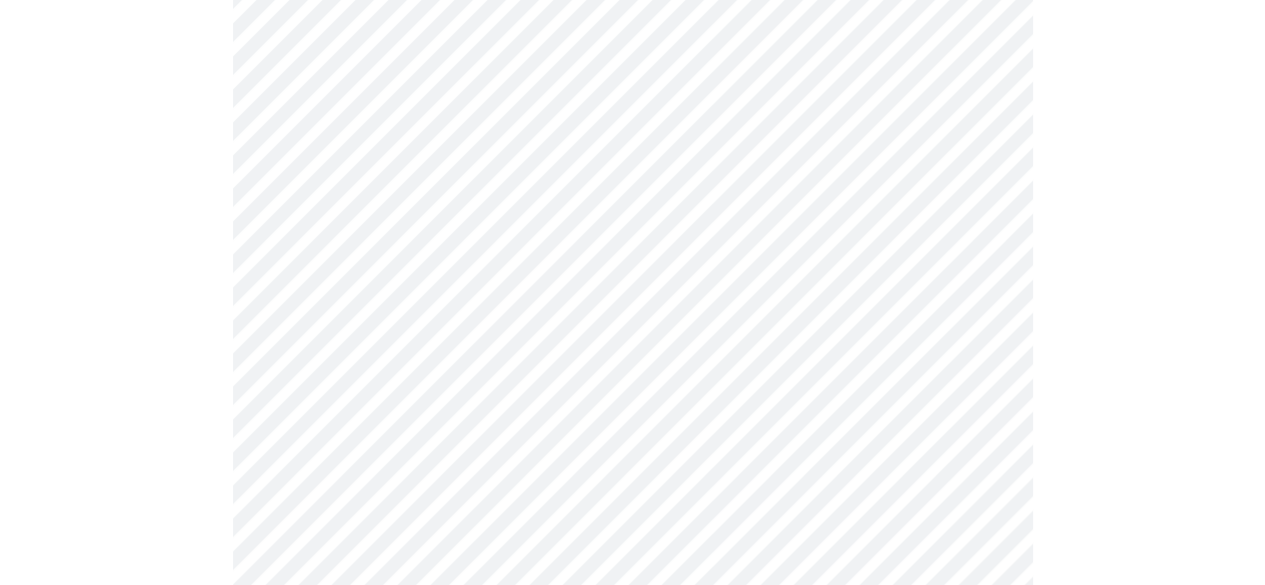 scroll, scrollTop: 5720, scrollLeft: 0, axis: vertical 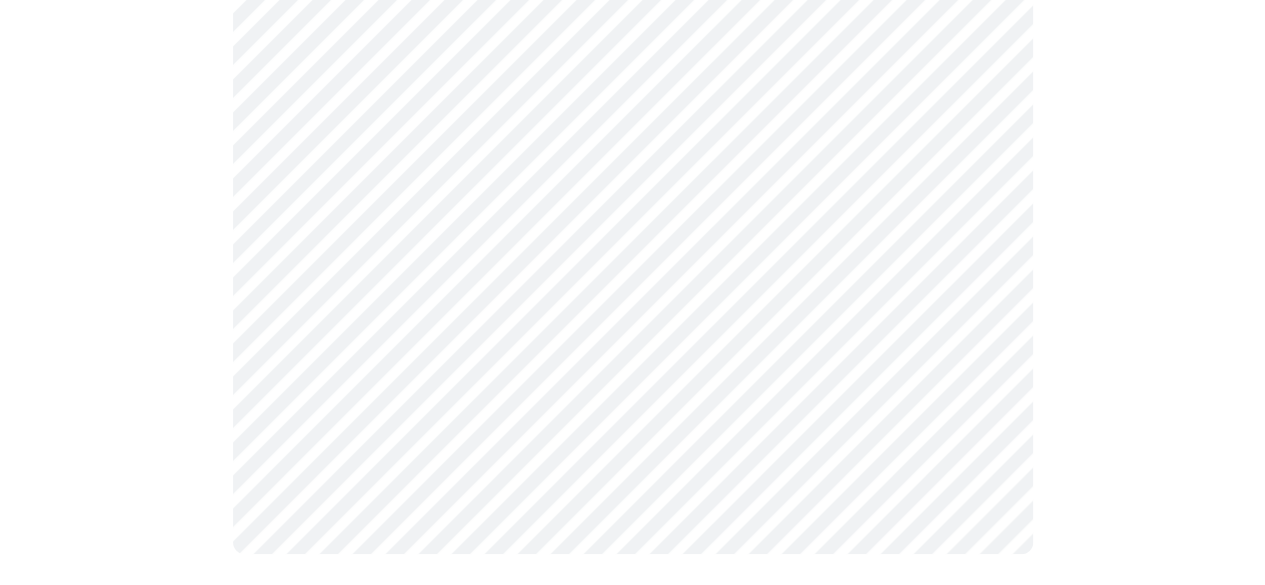 click on "MyMenopauseRx Appointments Messaging Labs Uploads Medications Community Refer a Friend Hi [PERSON_NAME]   Intake Questions for [DATE] 5:00pm-5:20pm 8  /  13 Settings Billing Invoices Log out" at bounding box center (632, -394) 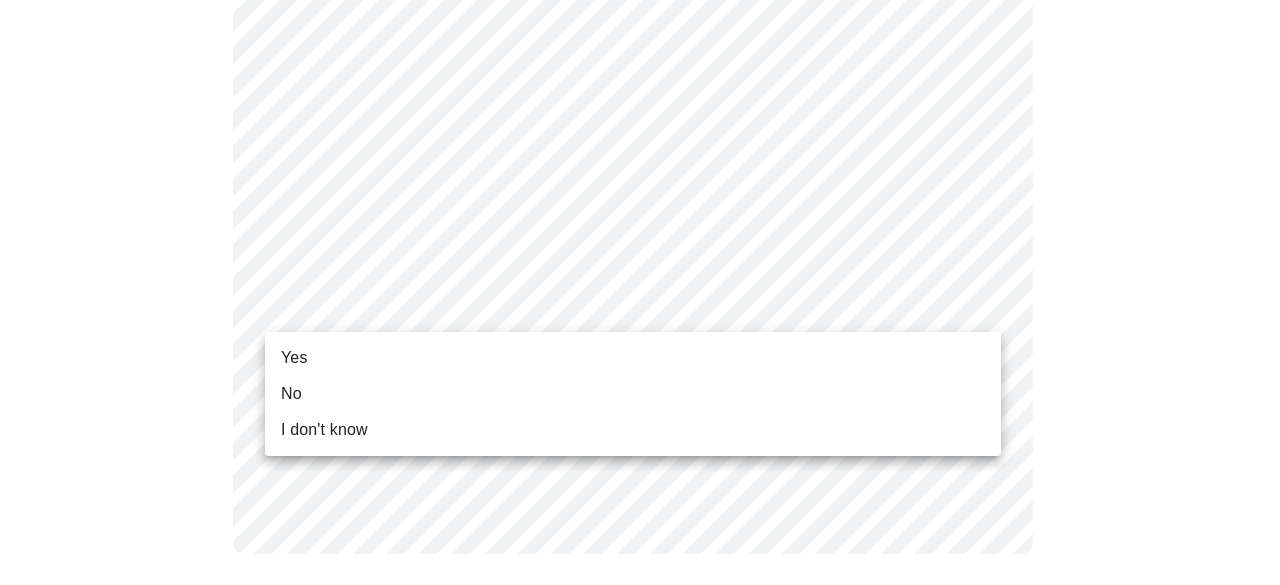 click on "Yes" at bounding box center (633, 358) 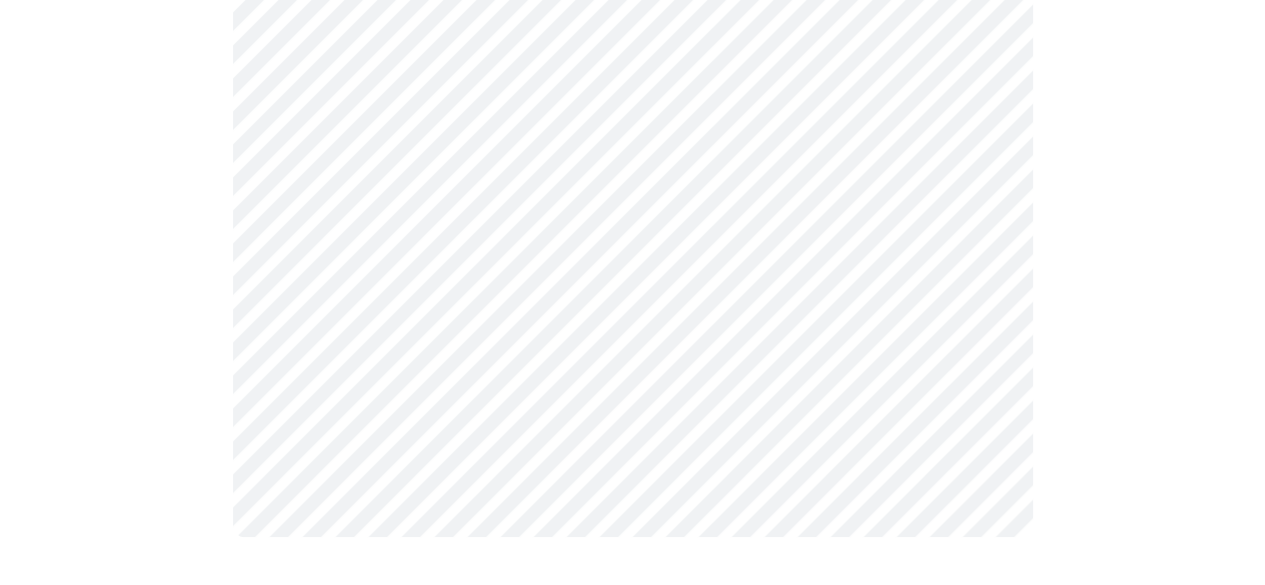 scroll, scrollTop: 0, scrollLeft: 0, axis: both 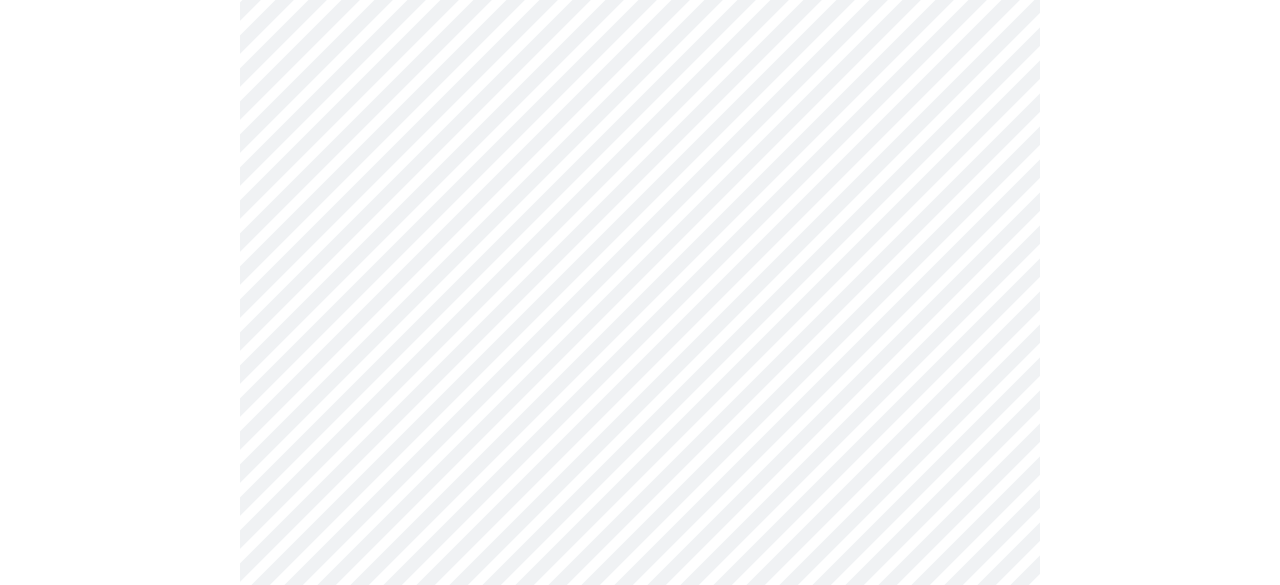 click on "MyMenopauseRx Appointments Messaging Labs Uploads Medications Community Refer a Friend Hi [PERSON_NAME]   Intake Questions for [DATE] 5:00pm-5:20pm 10  /  13 Settings Billing Invoices Log out" at bounding box center [640, 833] 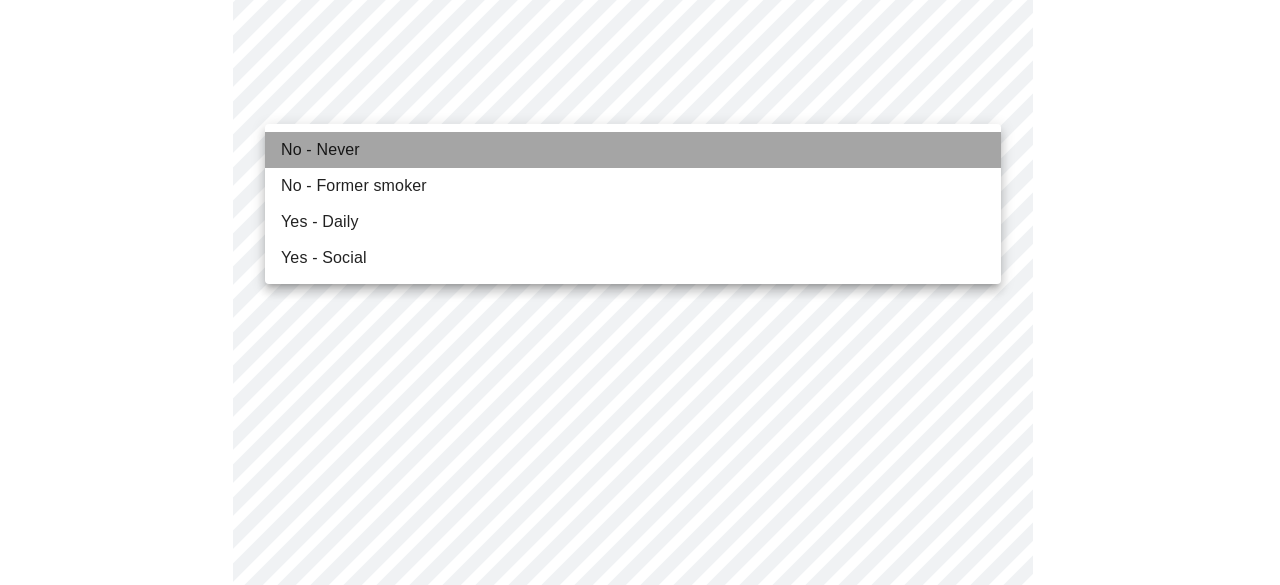 click on "No - Never" at bounding box center (633, 150) 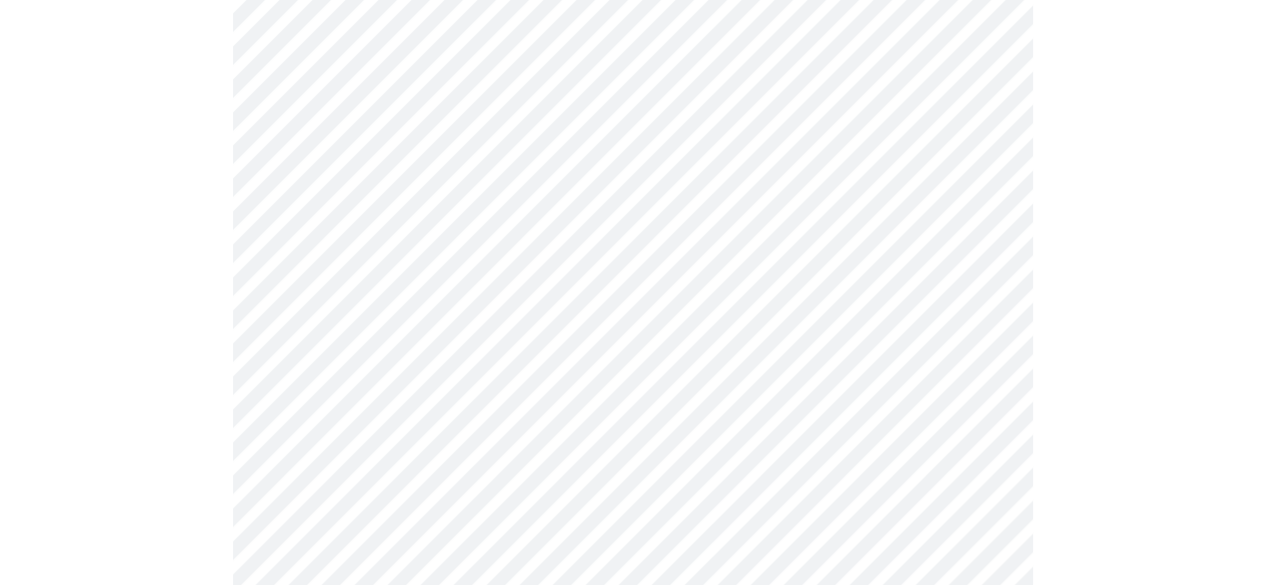 scroll, scrollTop: 1183, scrollLeft: 0, axis: vertical 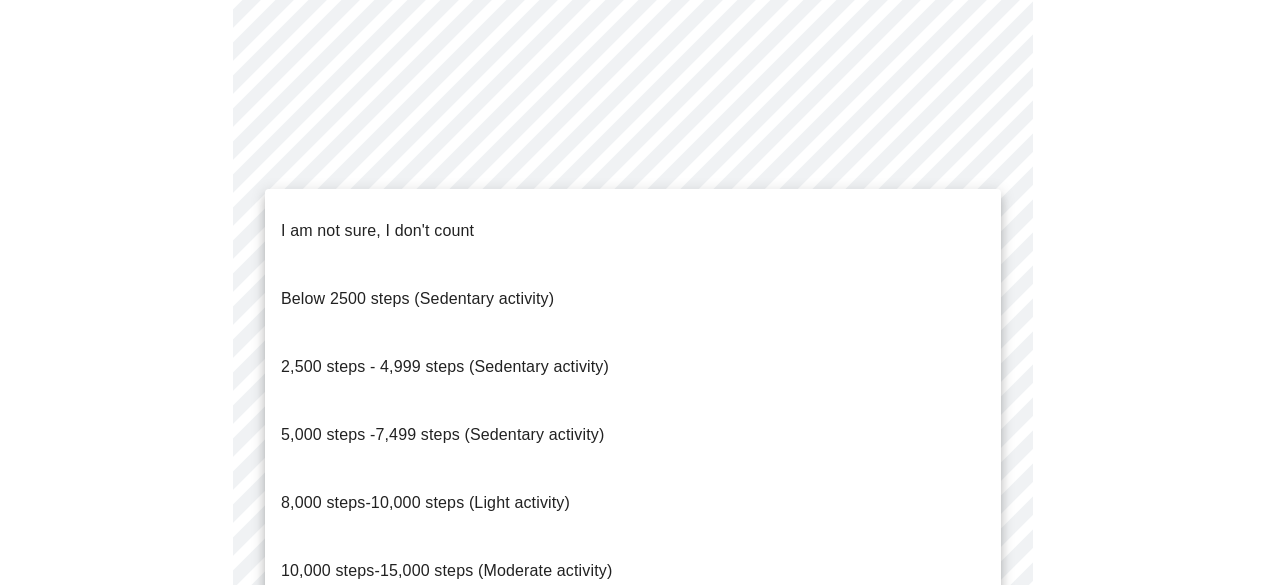 click on "MyMenopauseRx Appointments Messaging Labs Uploads Medications Community Refer a Friend Hi [PERSON_NAME]   Intake Questions for [DATE] 5:00pm-5:20pm 10  /  13 Settings Billing Invoices Log out I am not sure, I don't count
Below 2500 steps (Sedentary activity)
2,500 steps - 4,999 steps (Sedentary activity)
5,000 steps -7,499 steps (Sedentary activity)
8,000 steps-10,000 steps (Light activity)
10,000 steps-15,000 steps (Moderate activity)
15,000 steps-20,000 steps per day (Heavy Activity)" at bounding box center [640, -263] 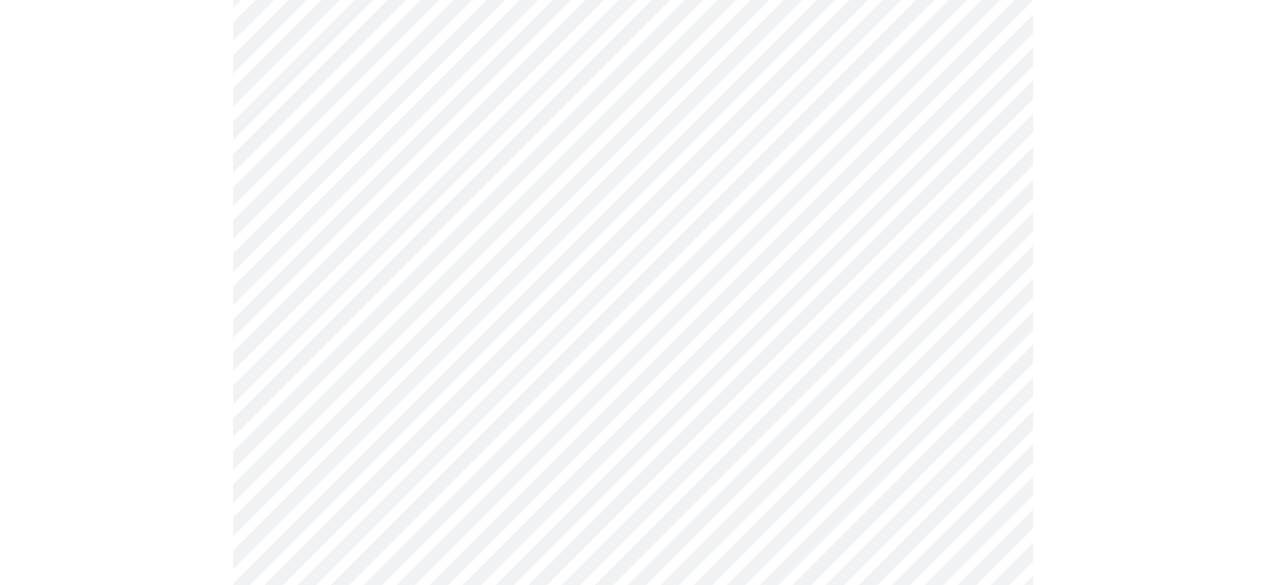 scroll, scrollTop: 1954, scrollLeft: 0, axis: vertical 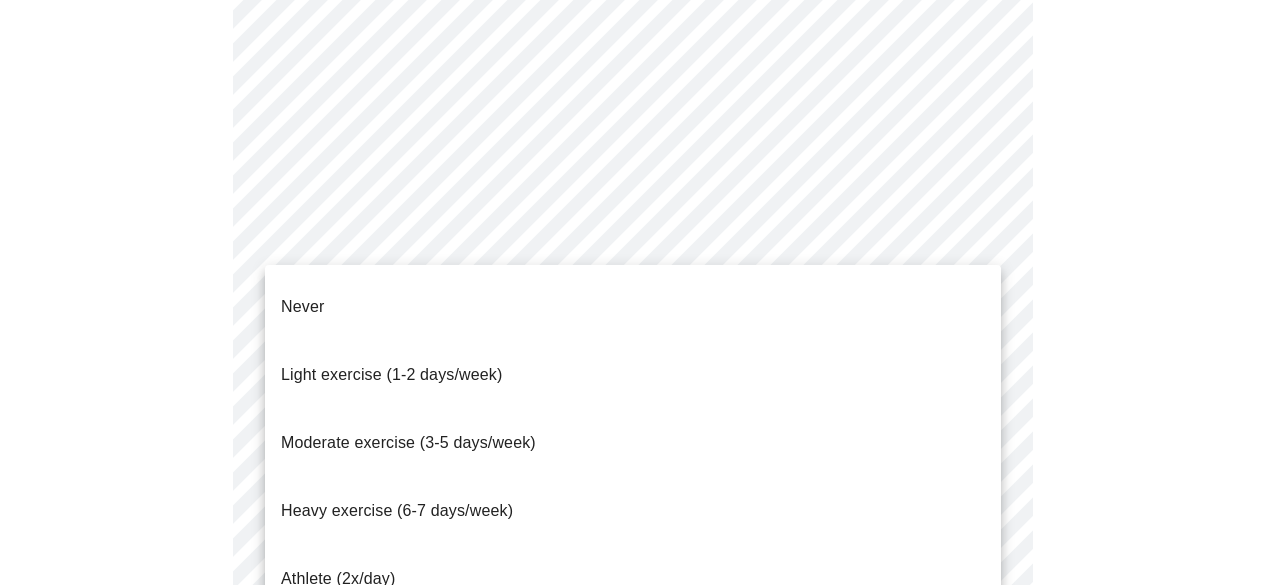 click on "MyMenopauseRx Appointments Messaging Labs Uploads Medications Community Refer a Friend Hi [PERSON_NAME]   Intake Questions for [DATE] 5:00pm-5:20pm 10  /  13 Settings Billing Invoices Log out Never
Light exercise (1-2 days/week)
Moderate exercise (3-5 days/week)
Heavy exercise (6-7 days/week)
Athlete (2x/day)" at bounding box center [640, -631] 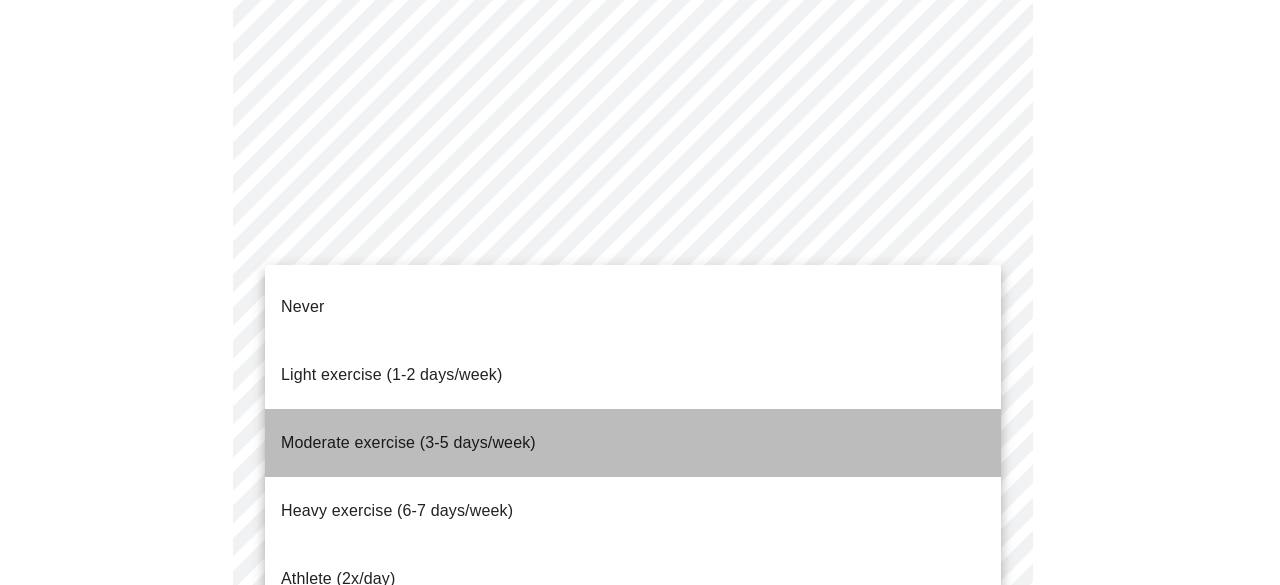 click on "Moderate exercise (3-5 days/week)" at bounding box center (408, 442) 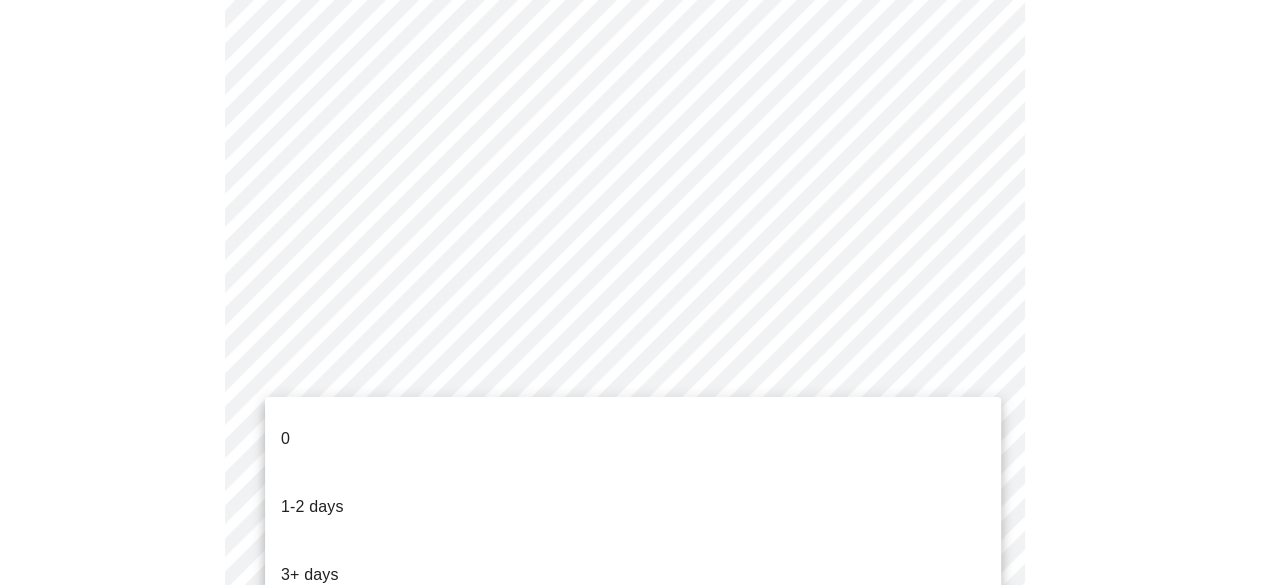 click on "MyMenopauseRx Appointments Messaging Labs Uploads Medications Community Refer a Friend Hi [PERSON_NAME]   Intake Questions for [DATE] 5:00pm-5:20pm 10  /  13 Settings Billing Invoices Log out 0
1-2 days
3+ days" at bounding box center (632, -637) 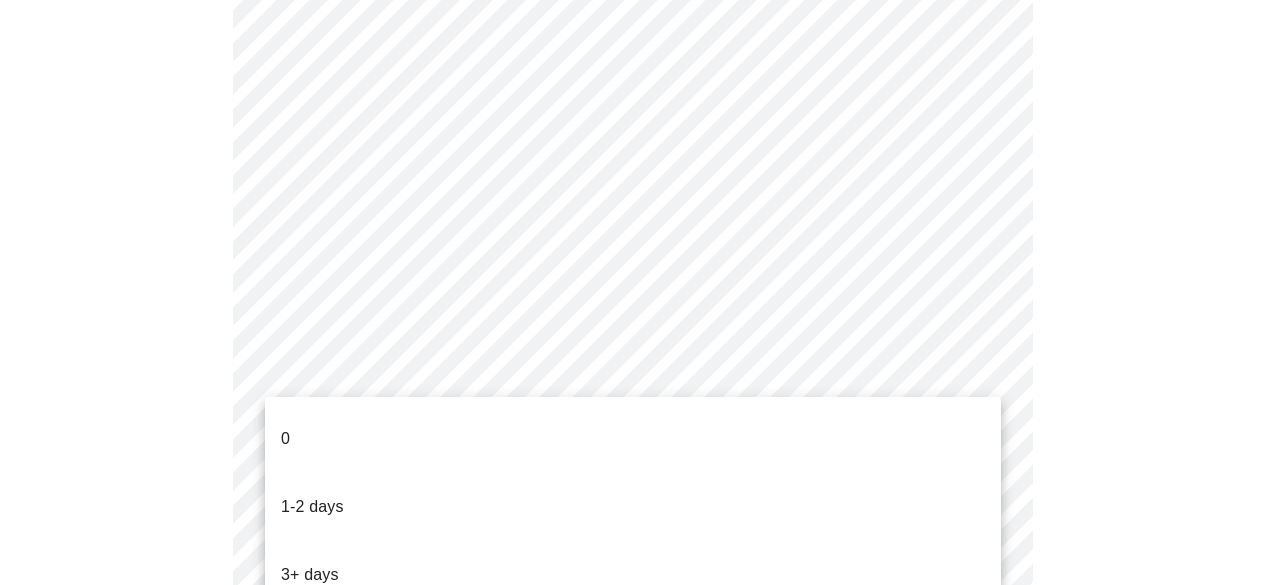 click on "0" at bounding box center (633, 439) 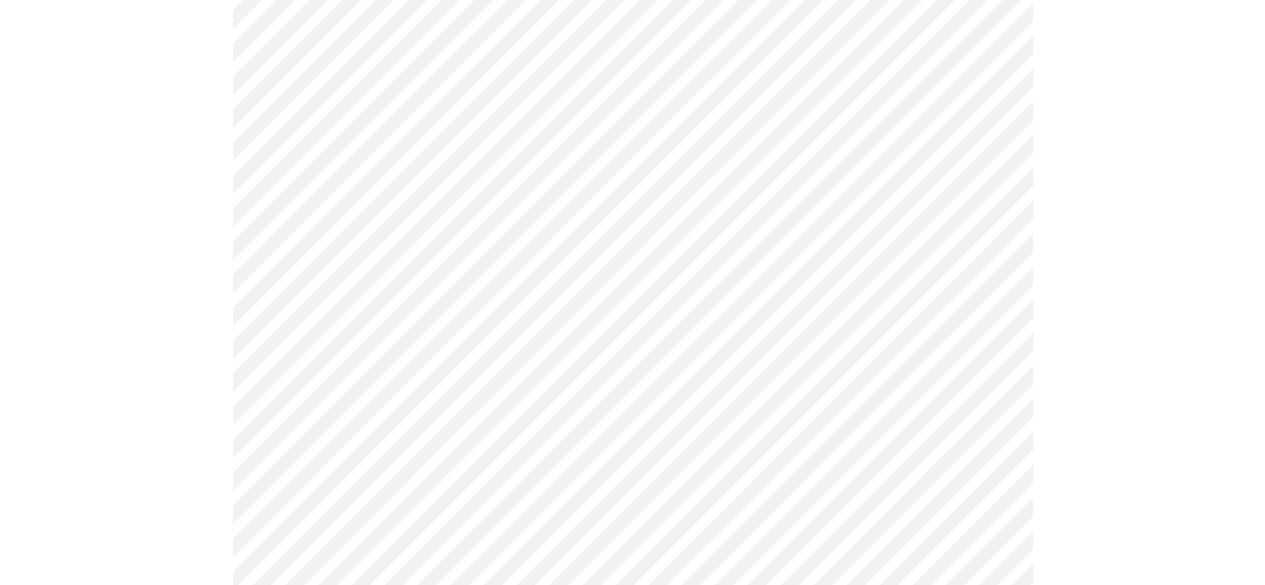 scroll, scrollTop: 0, scrollLeft: 0, axis: both 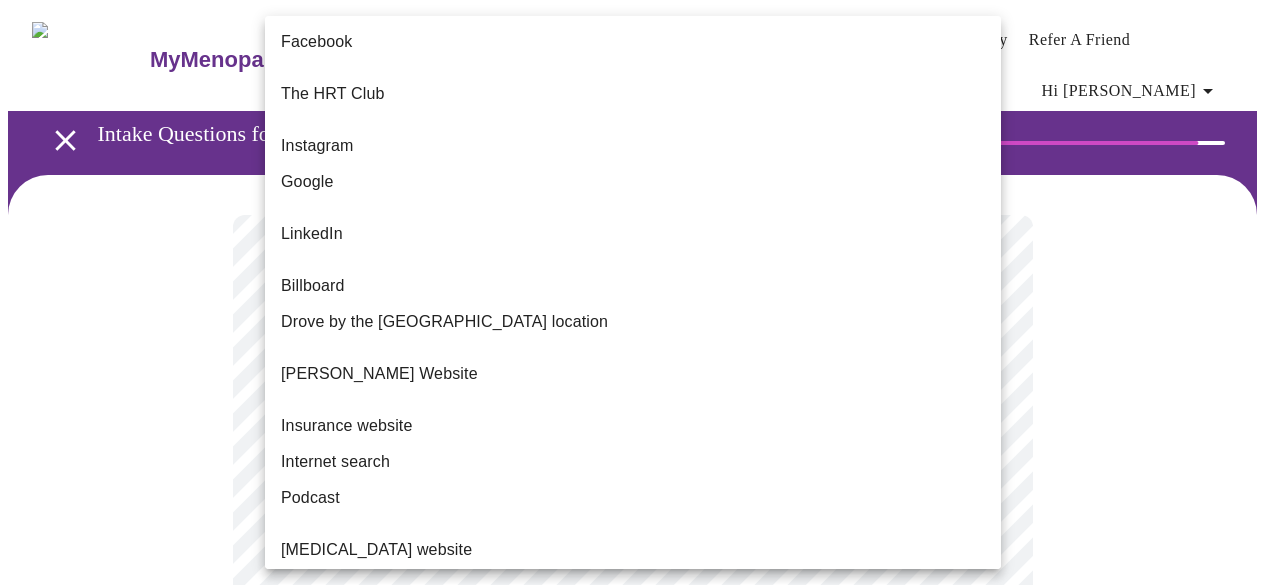 click on "MyMenopauseRx Appointments Messaging Labs Uploads Medications Community Refer a Friend Hi [PERSON_NAME]   Intake Questions for [DATE] 5:00pm-5:20pm 12  /  13 Settings Billing Invoices Log out Facebook The HRT Club
Instagram Google LinkedIn
Billboard Drove by the Wheaton location [PERSON_NAME] Website
Insurance website Internet search Podcast [MEDICAL_DATA] website
The Menopause Society Website MyUTI
Referral from your physician
Referral from a current patient.
Versalie
Word of mouth
Other" at bounding box center [640, 354] 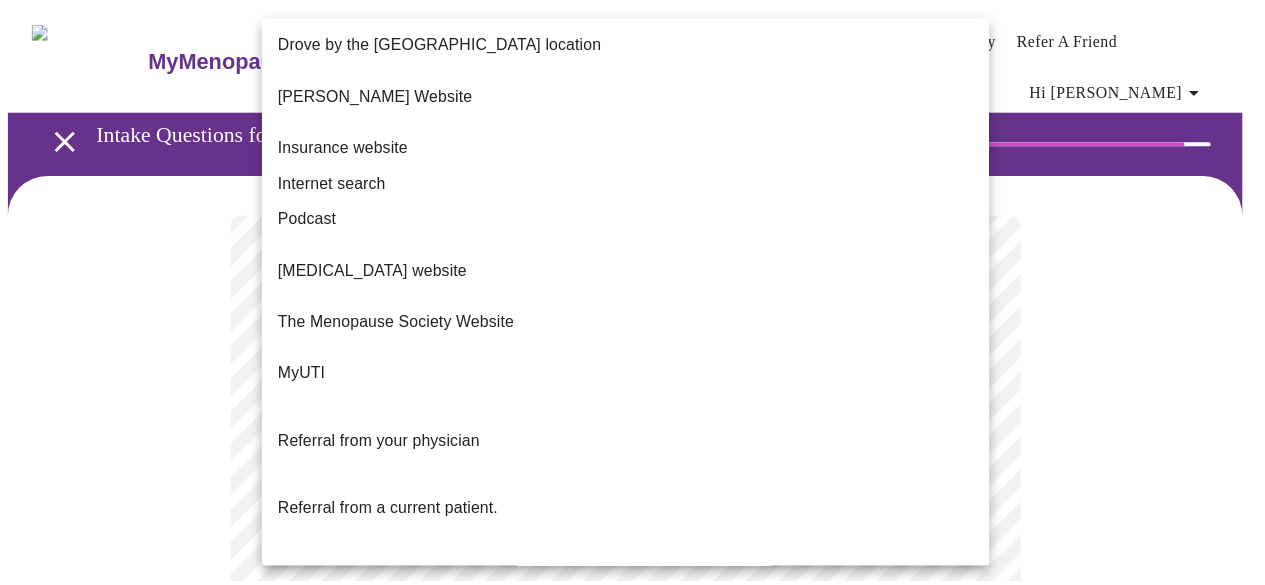 scroll, scrollTop: 290, scrollLeft: 0, axis: vertical 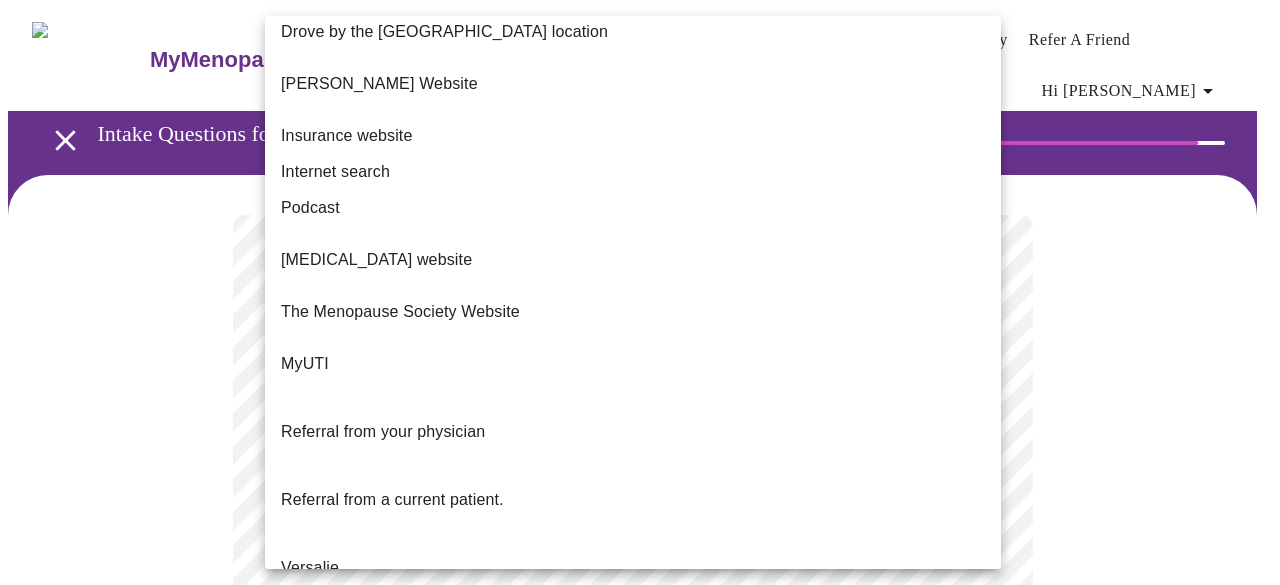 click on "Word of mouth" at bounding box center (334, 636) 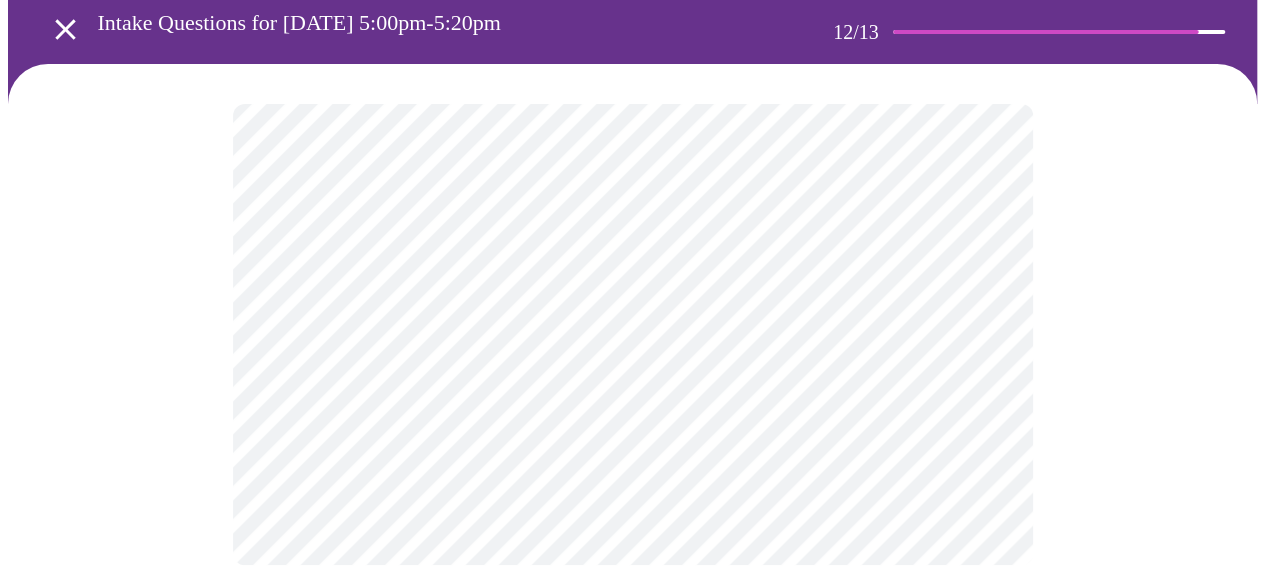 scroll, scrollTop: 122, scrollLeft: 0, axis: vertical 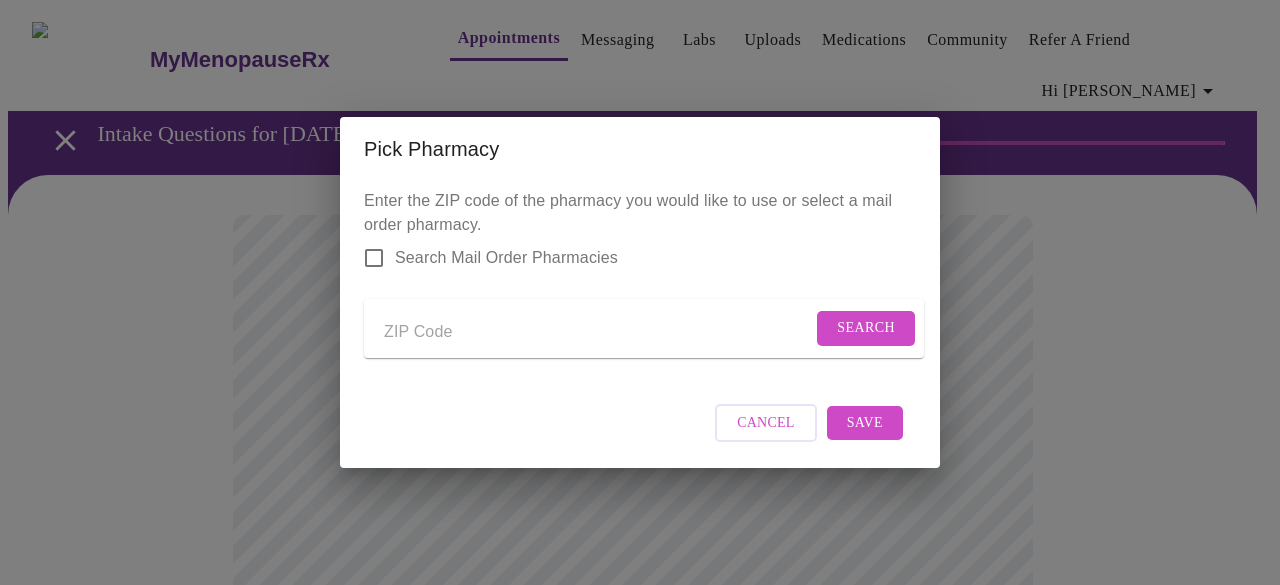 click on "Search Mail Order Pharmacies" at bounding box center (374, 258) 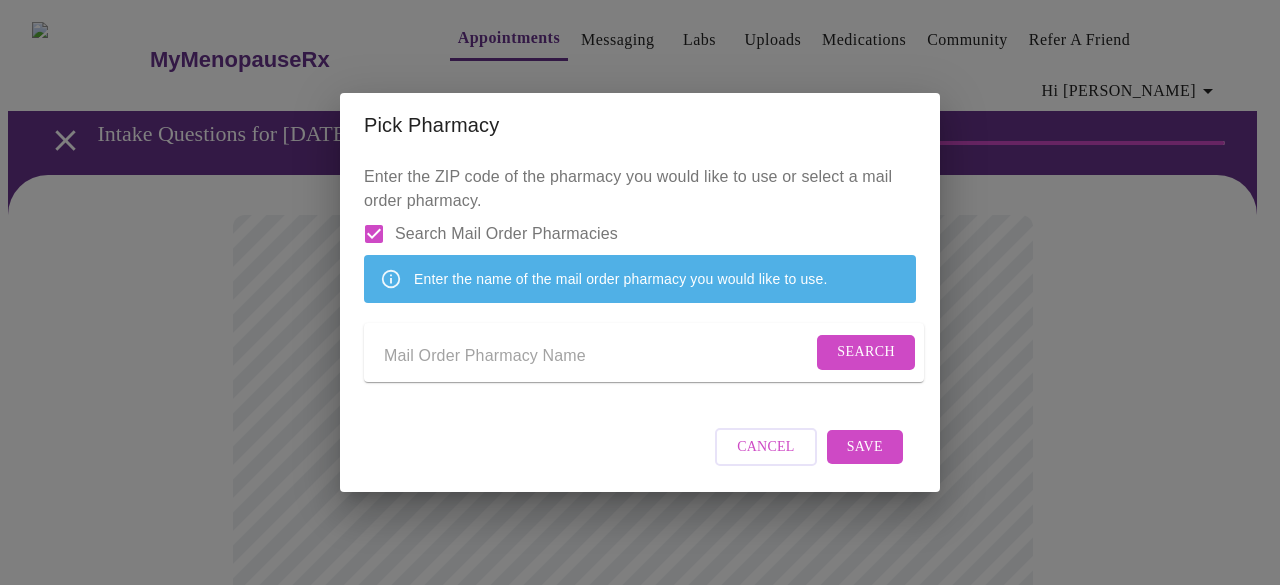 click at bounding box center (598, 356) 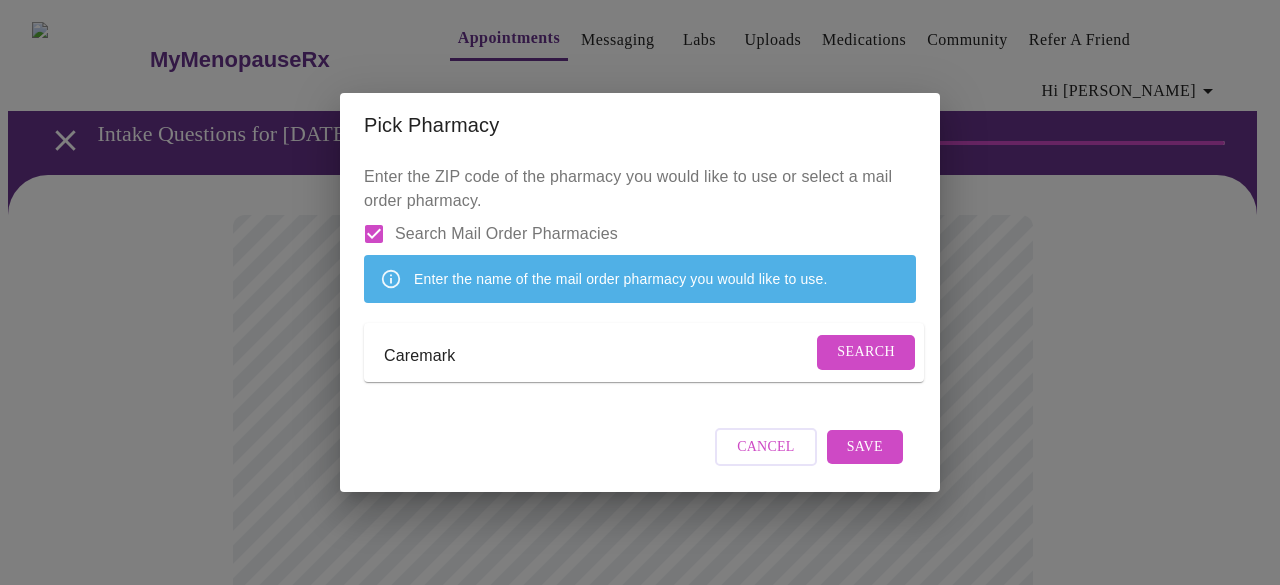 type on "Caremark" 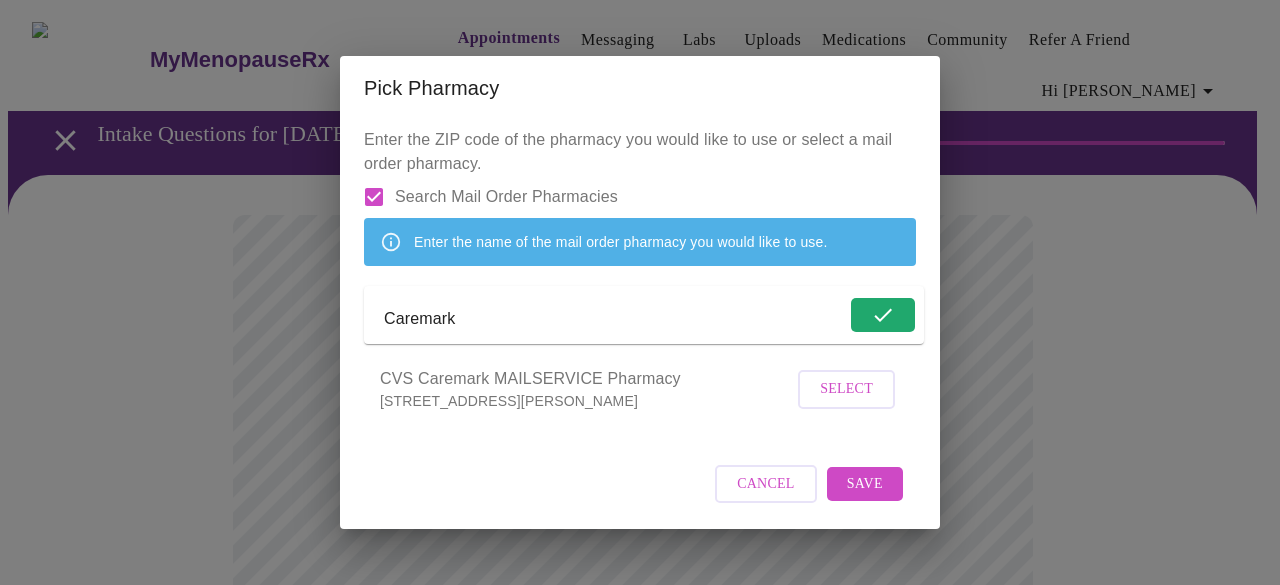 click on "Select" at bounding box center (846, 389) 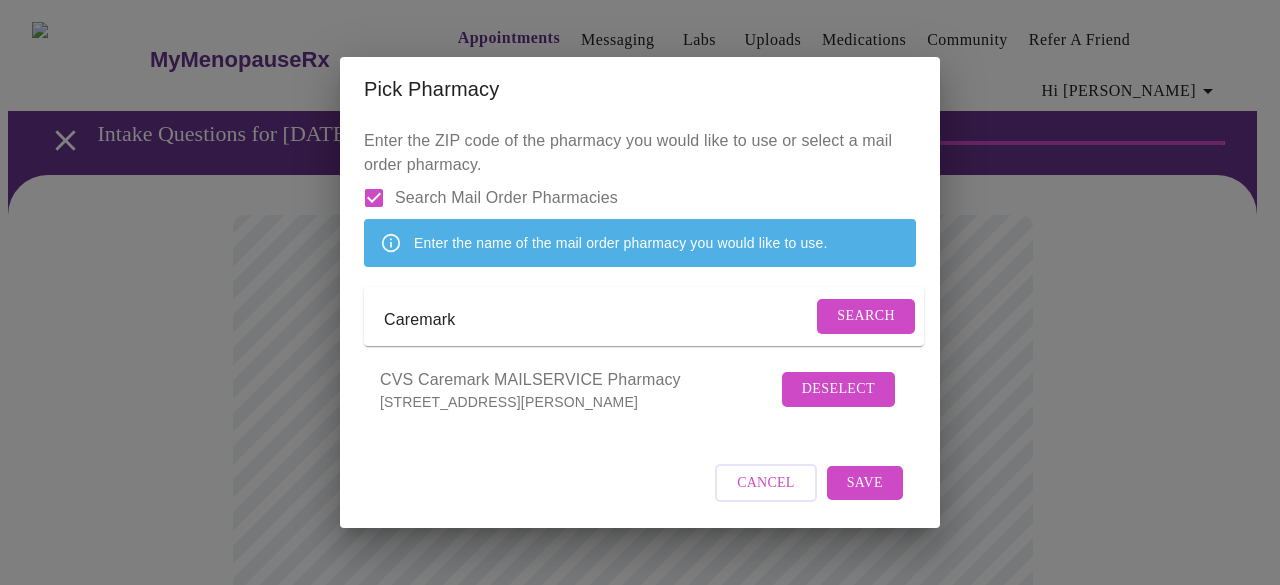 click on "Save" at bounding box center [865, 483] 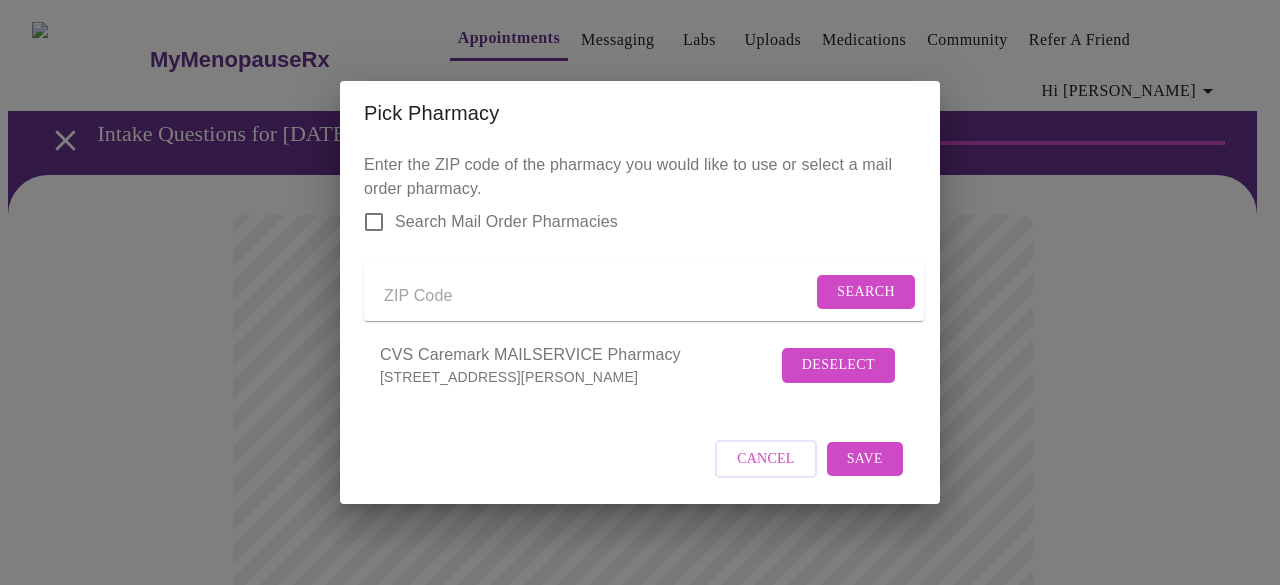 click at bounding box center [598, 296] 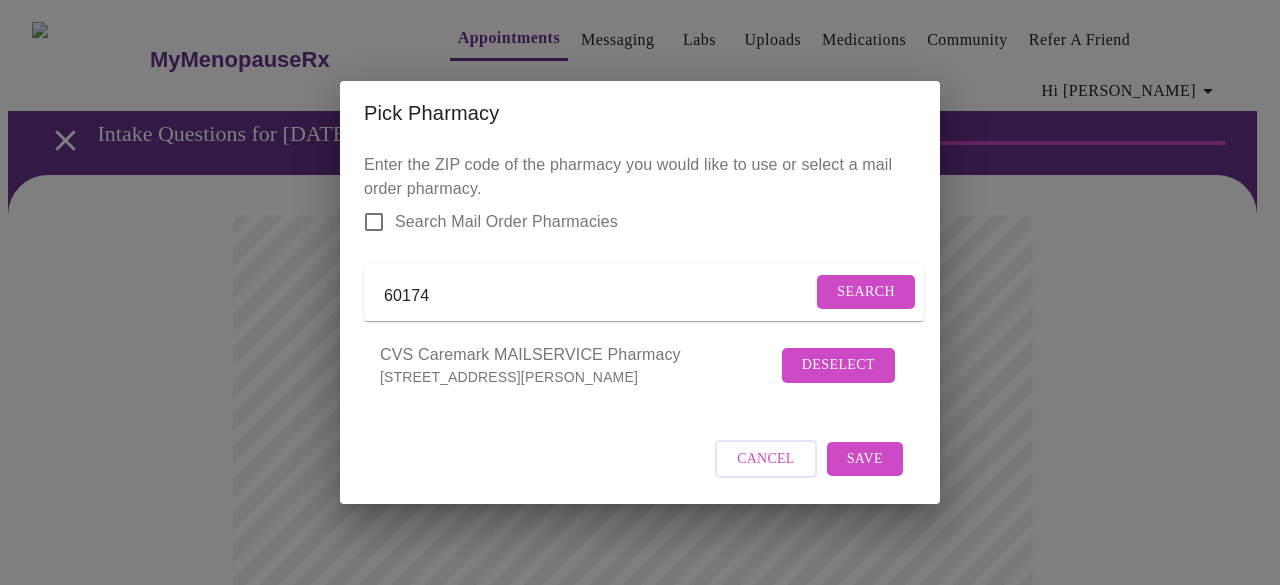 type on "60174" 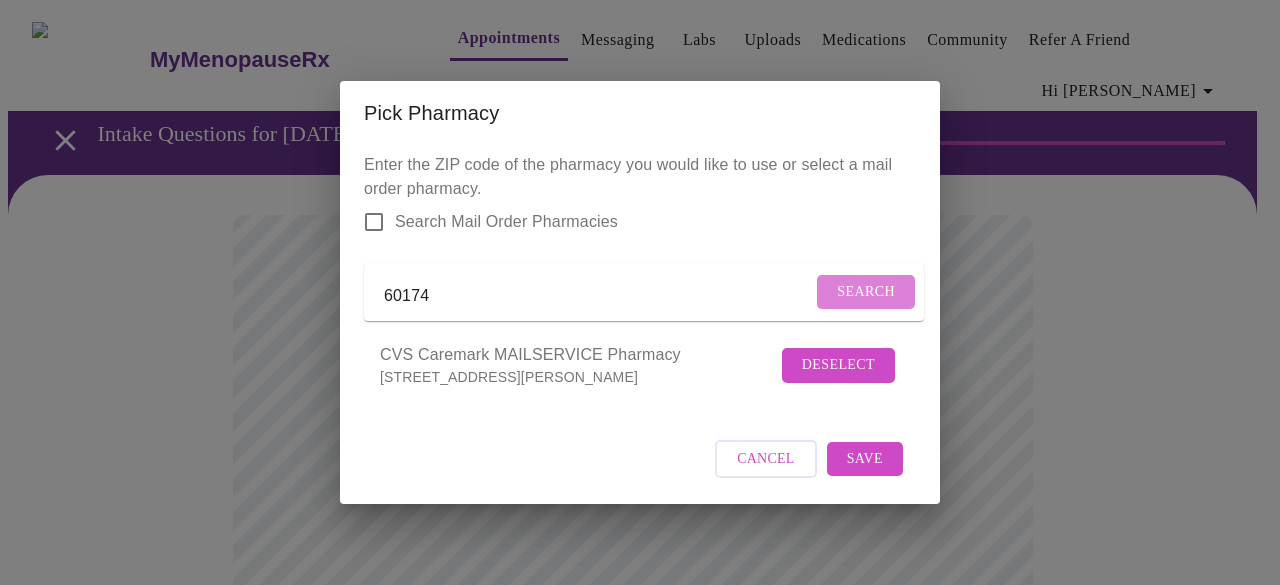 click on "Search" at bounding box center (866, 292) 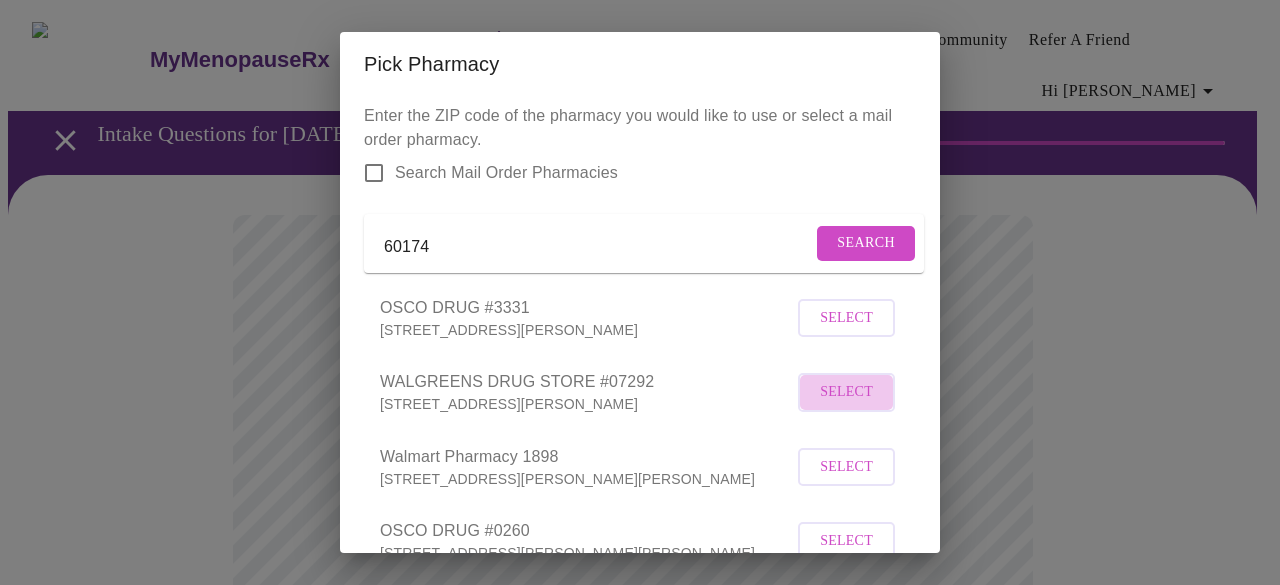 click on "Select" at bounding box center [846, 392] 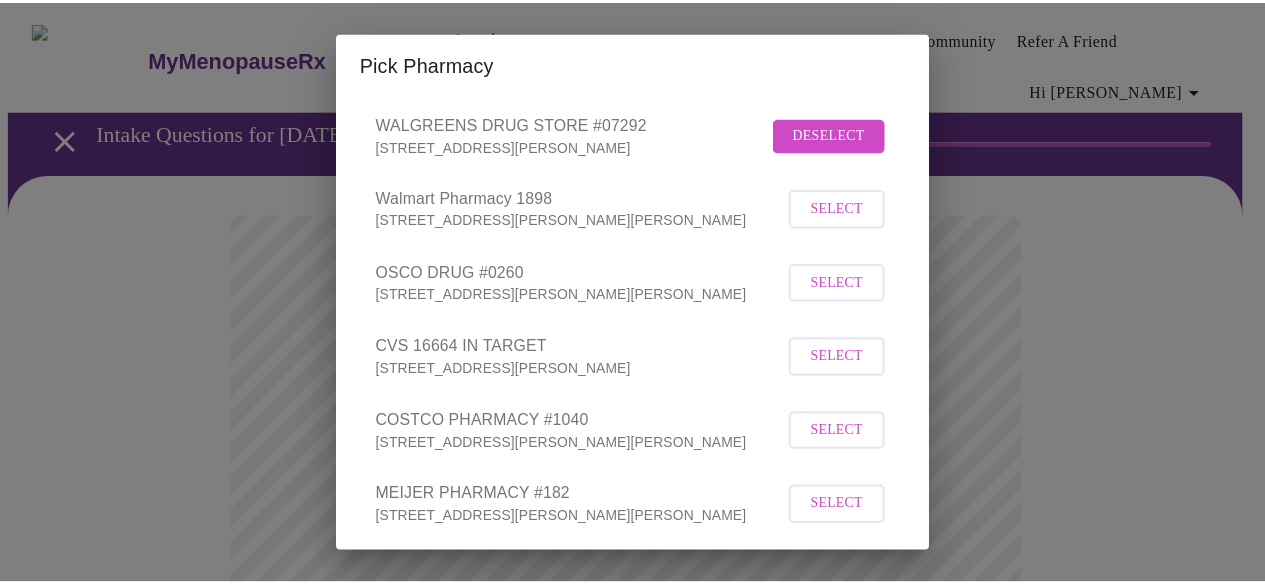 scroll, scrollTop: 376, scrollLeft: 0, axis: vertical 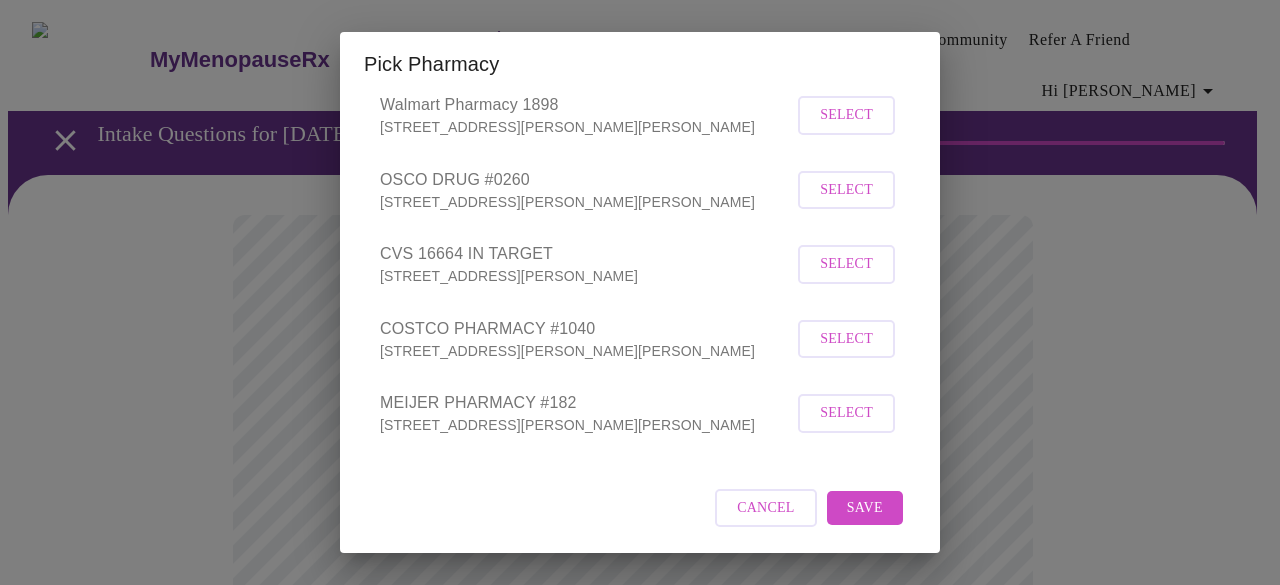 click on "Save" at bounding box center [865, 508] 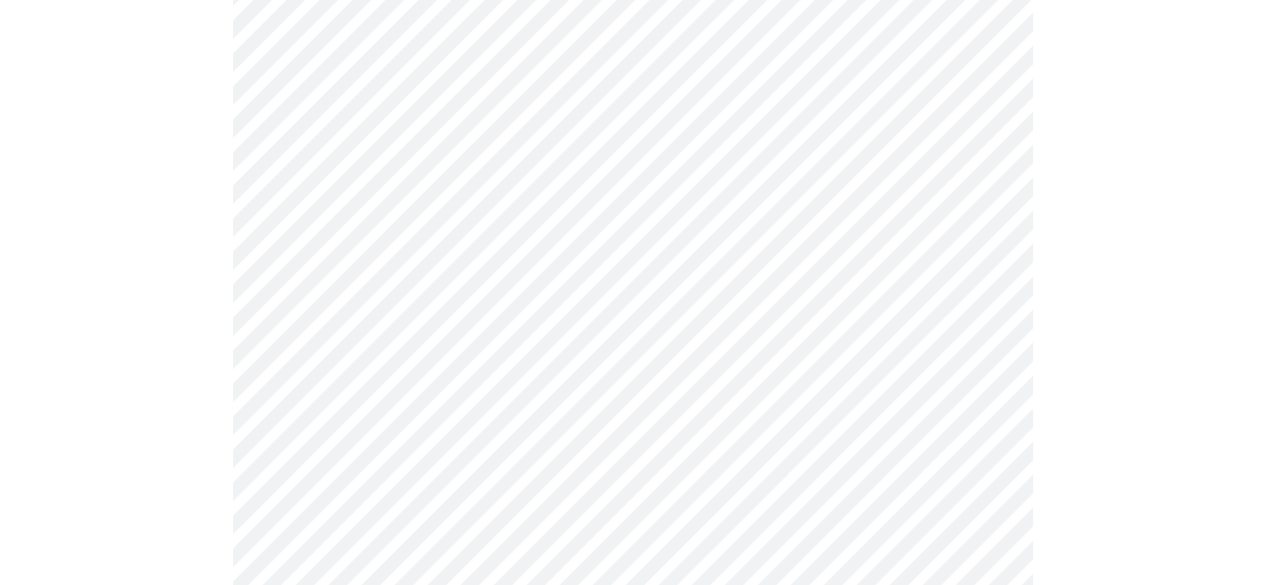 scroll, scrollTop: 428, scrollLeft: 0, axis: vertical 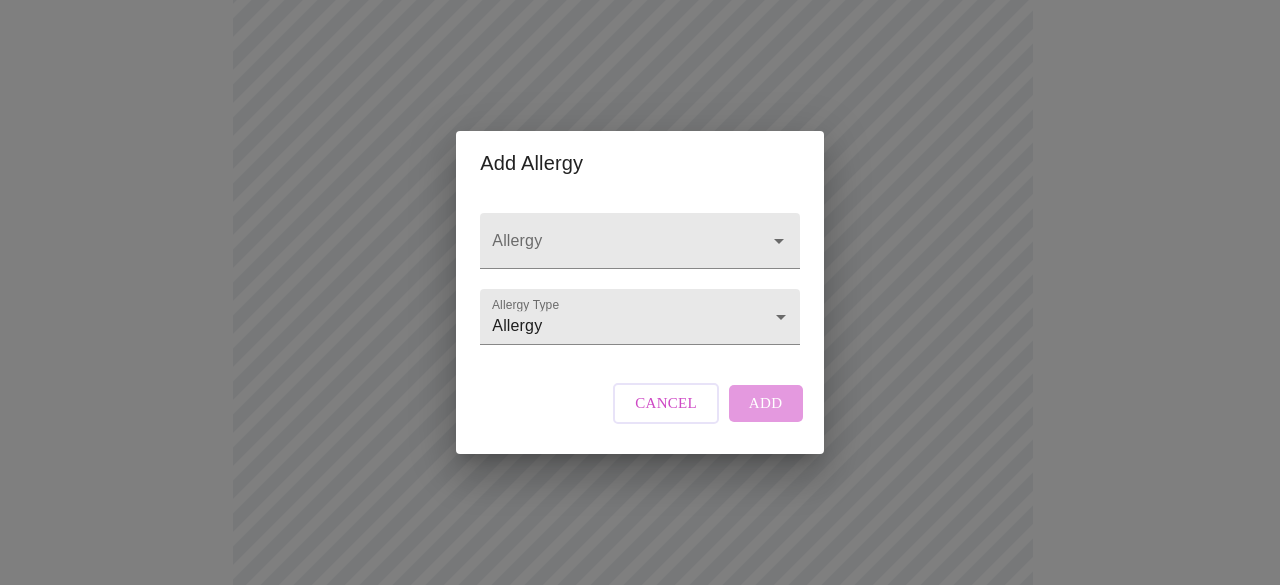 click on "MyMenopauseRx Appointments Messaging Labs Uploads Medications Community Refer a Friend Hi [PERSON_NAME]   Intake Questions for [DATE] 5:00pm-5:20pm 13  /  13 Settings Billing Invoices Log out Add Allergy Allergy Allergy Type Allergy Allergy Cancel Add" at bounding box center [640, 346] 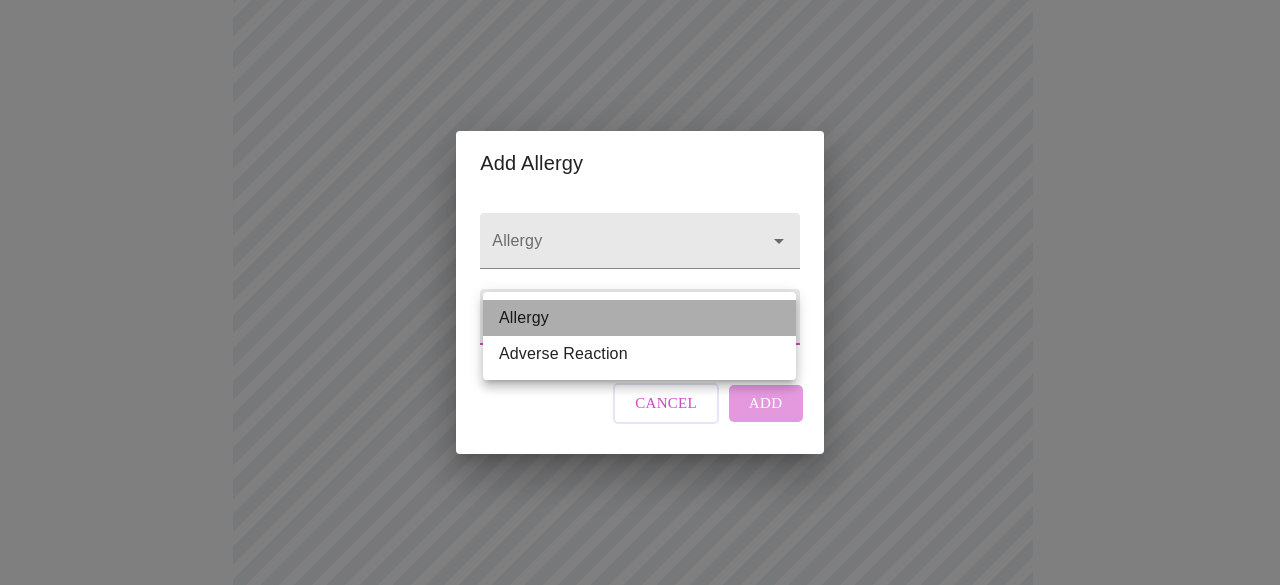click on "Allergy" at bounding box center (639, 318) 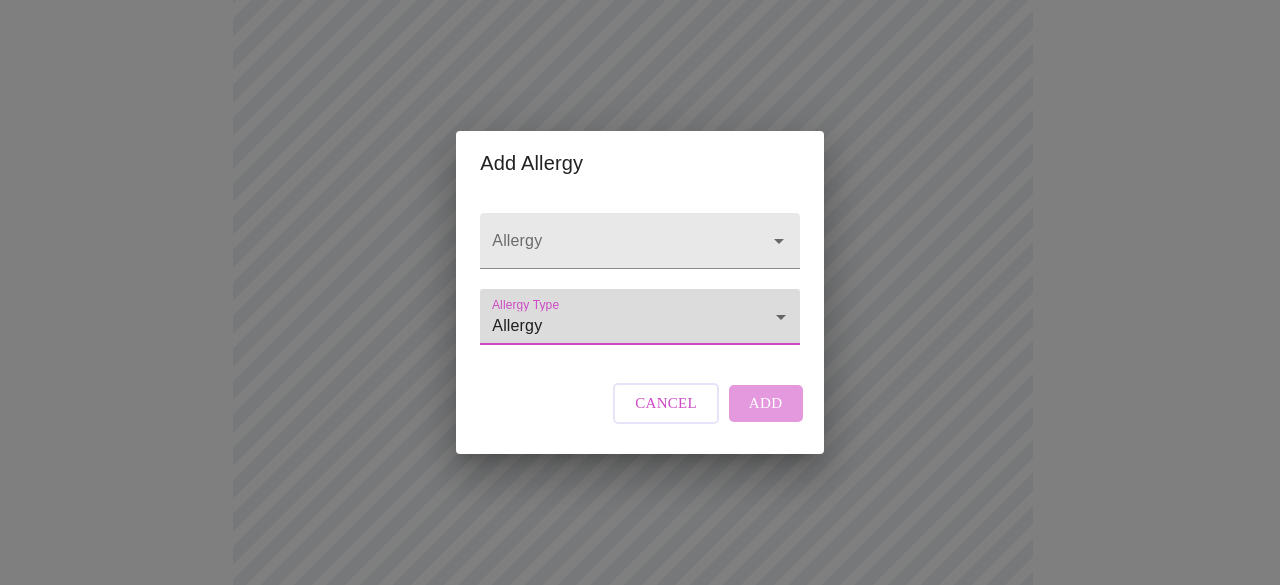 click 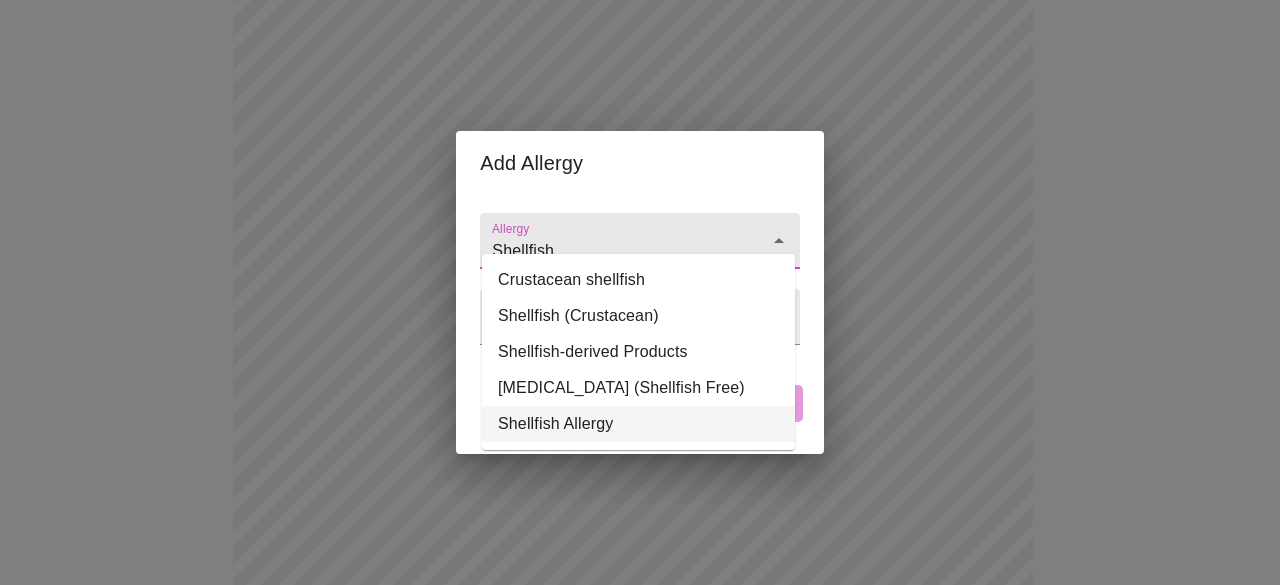 click on "Shellfish Allergy" at bounding box center (638, 424) 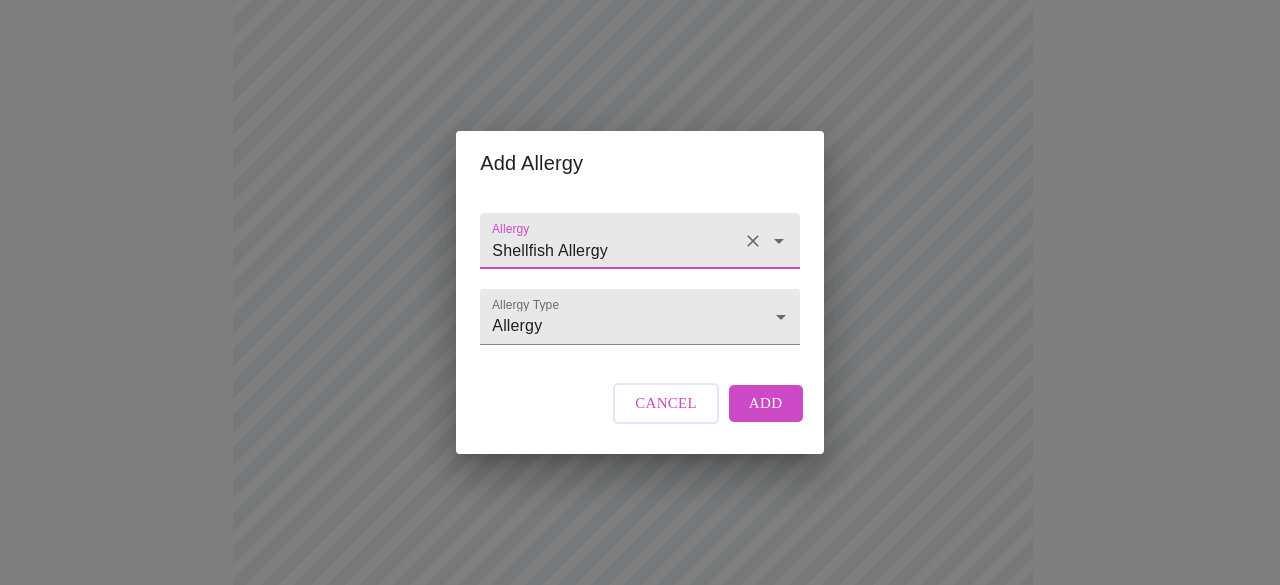 type on "Shellfish Allergy" 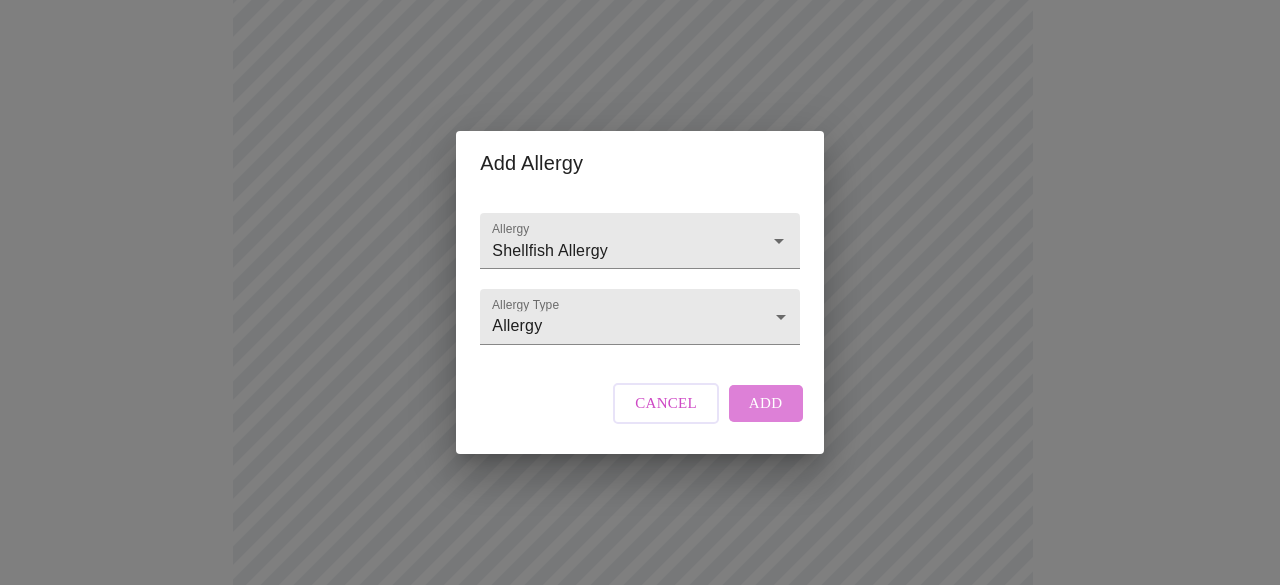 click on "Add" at bounding box center (766, 403) 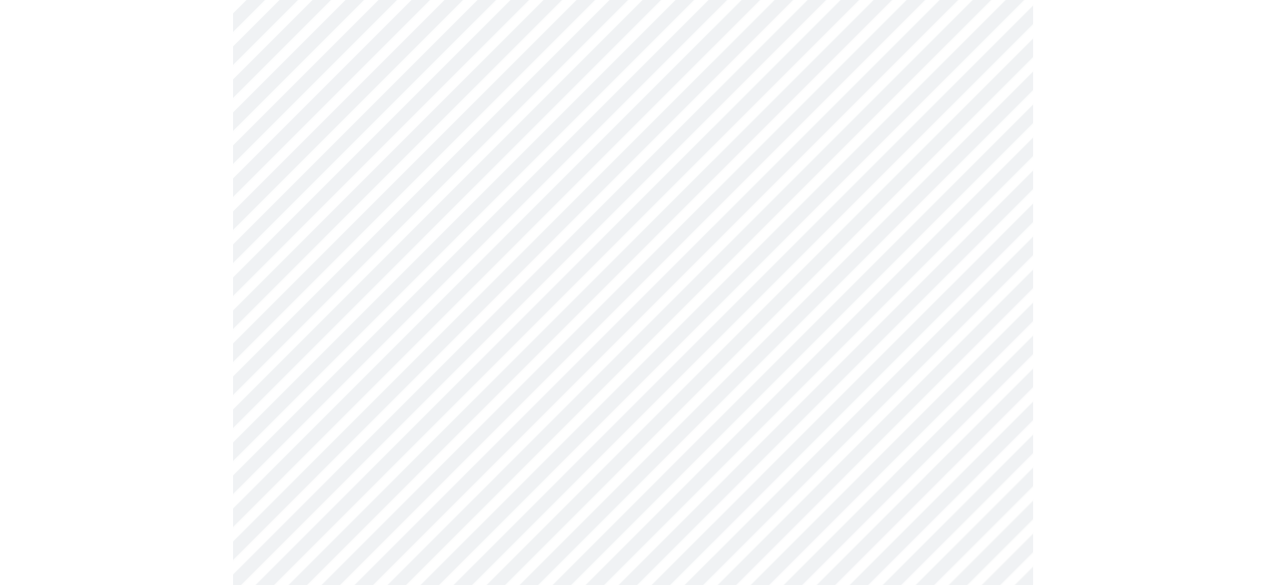 scroll, scrollTop: 834, scrollLeft: 0, axis: vertical 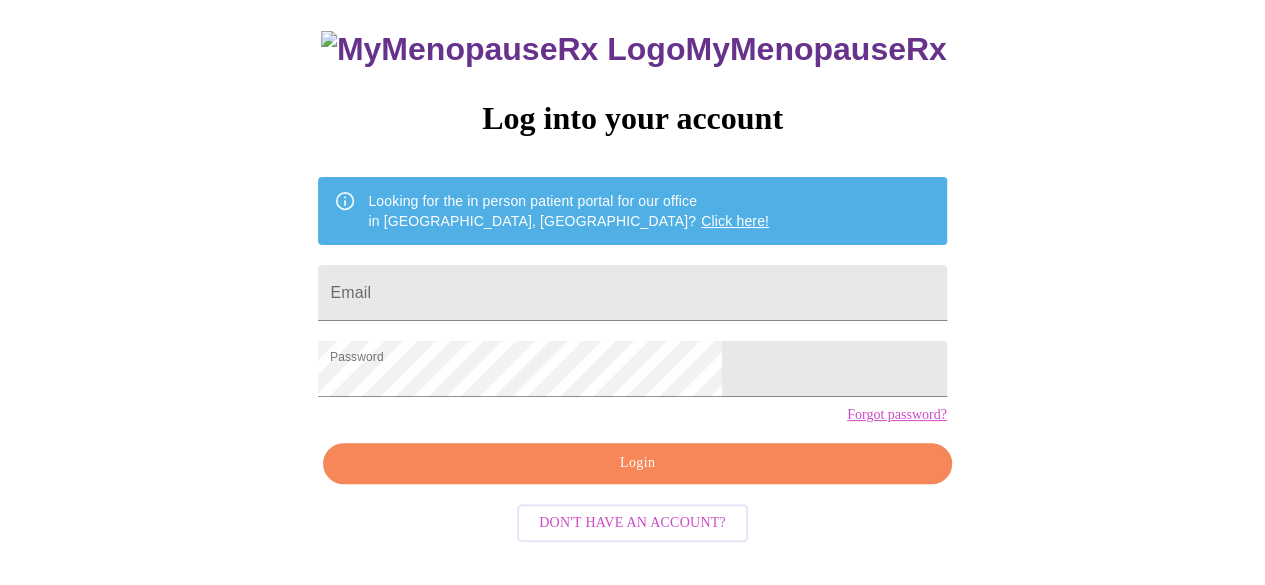 click on "Login" at bounding box center (637, 463) 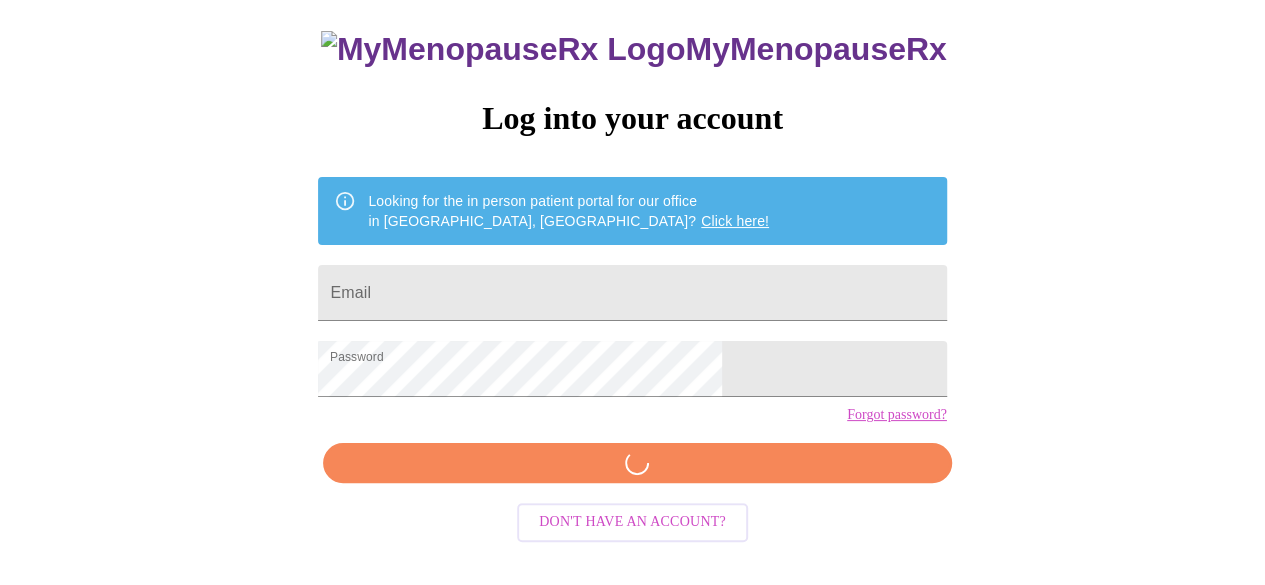 scroll, scrollTop: 125, scrollLeft: 0, axis: vertical 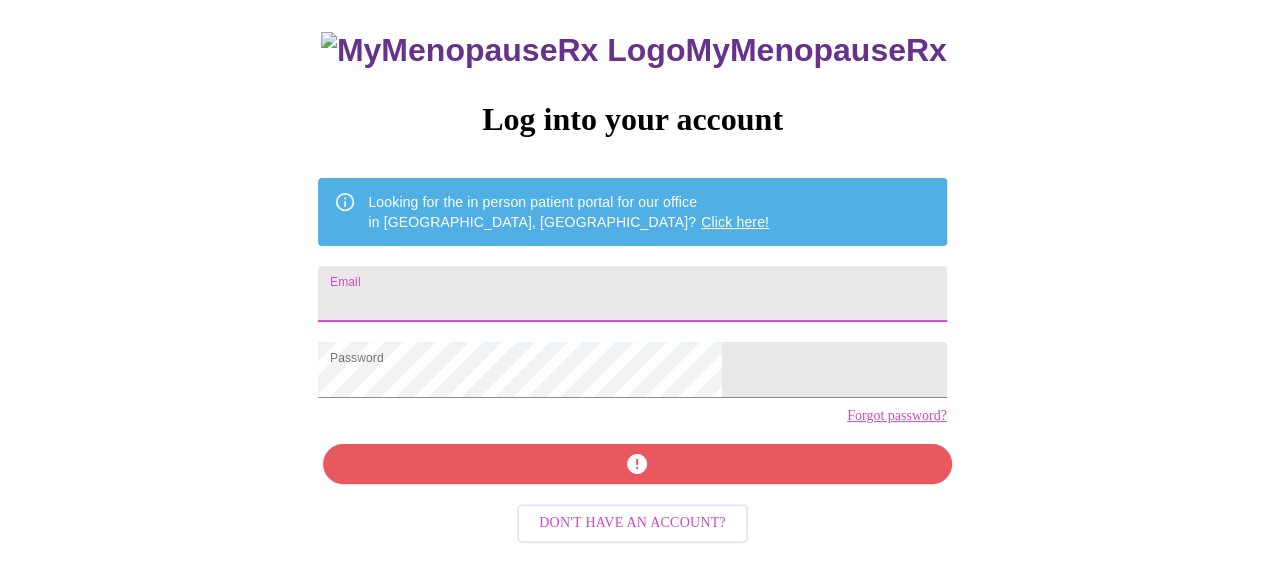 click on "Email" at bounding box center (632, 294) 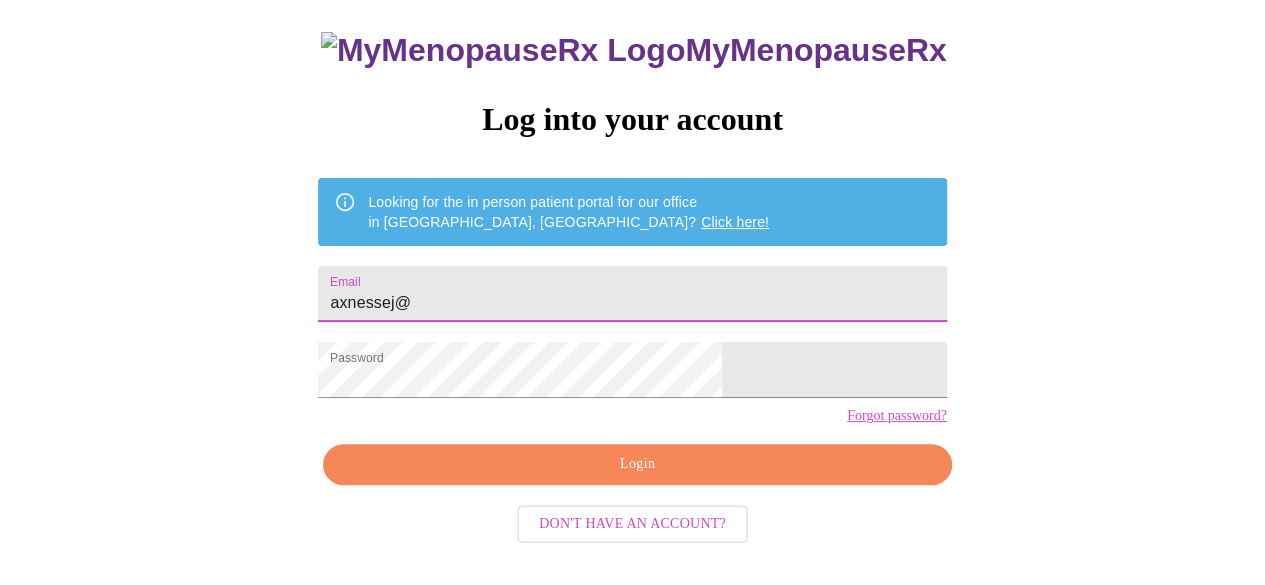 type on "axnessej@hotmail.com" 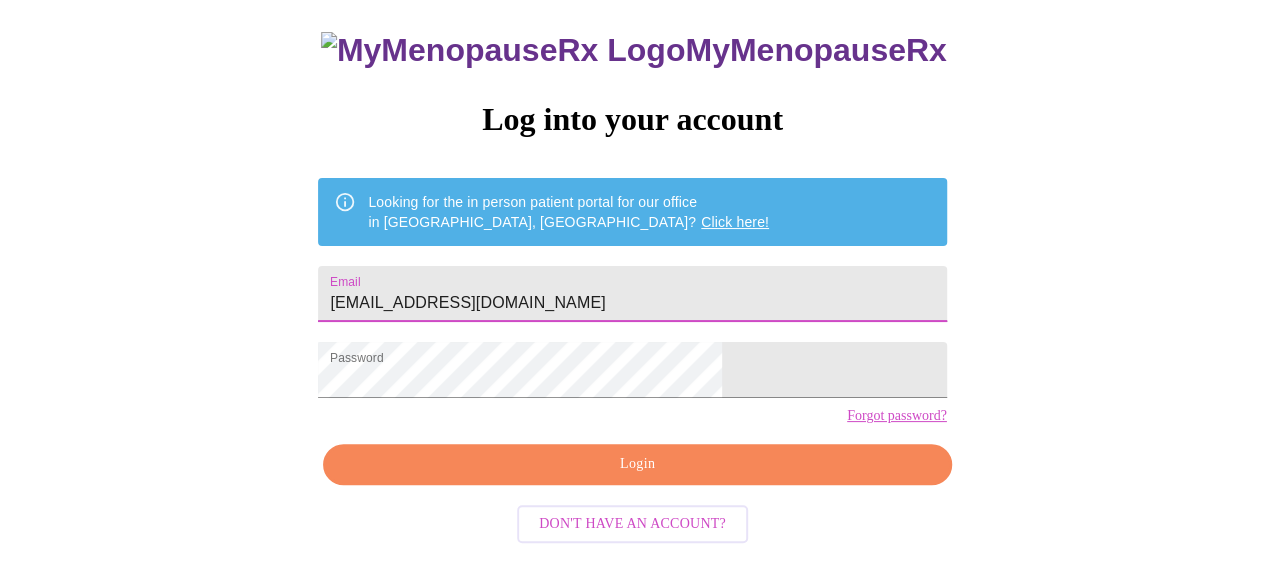 click on "Login" at bounding box center (637, 464) 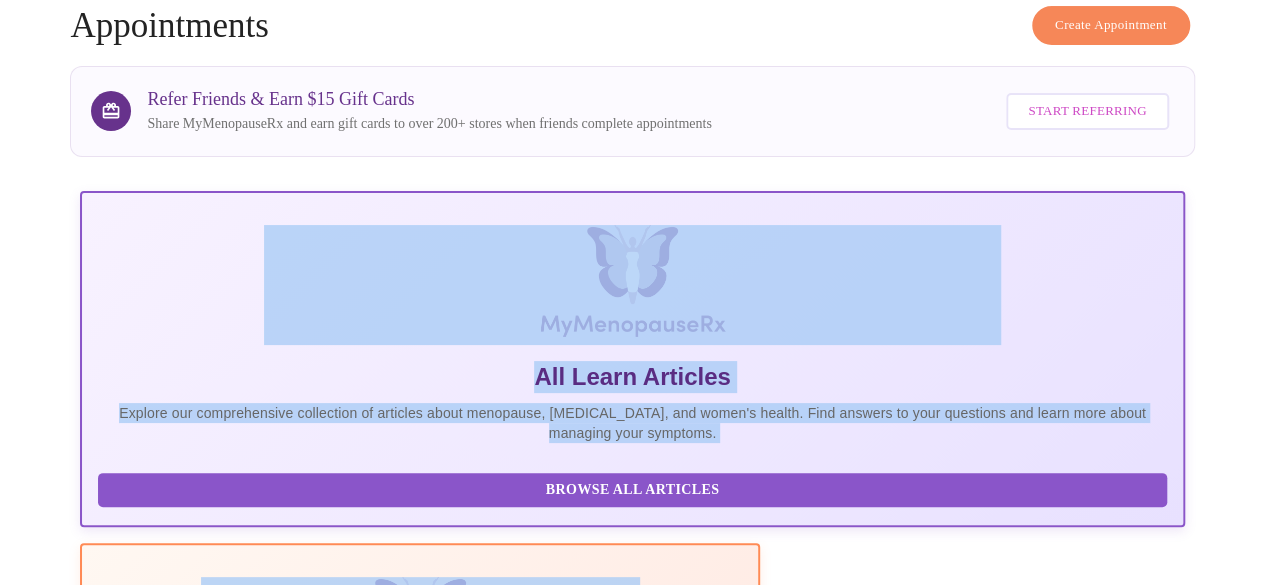 drag, startPoint x: 1003, startPoint y: 311, endPoint x: 1279, endPoint y: 143, distance: 323.1099 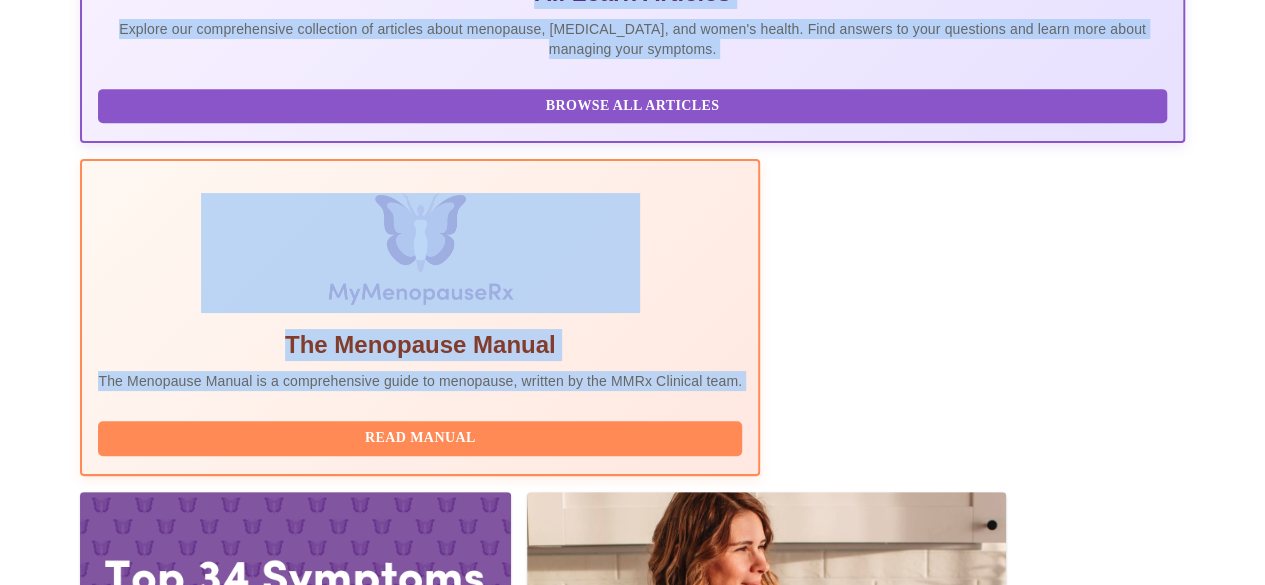 scroll, scrollTop: 535, scrollLeft: 0, axis: vertical 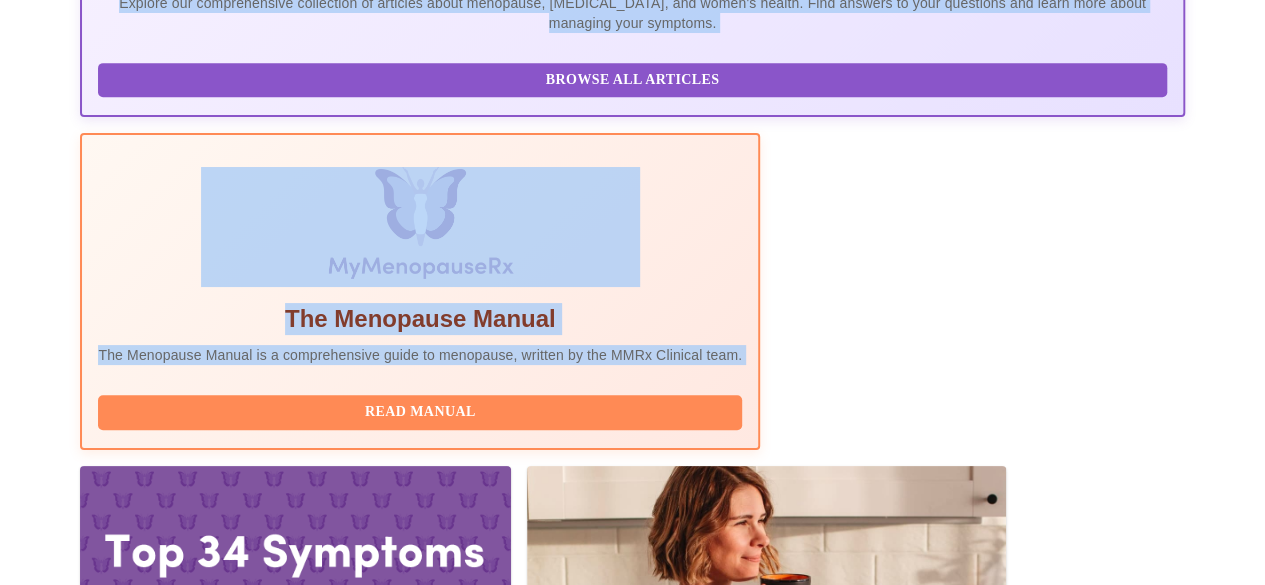 click on "View Appointment" at bounding box center [1080, 2045] 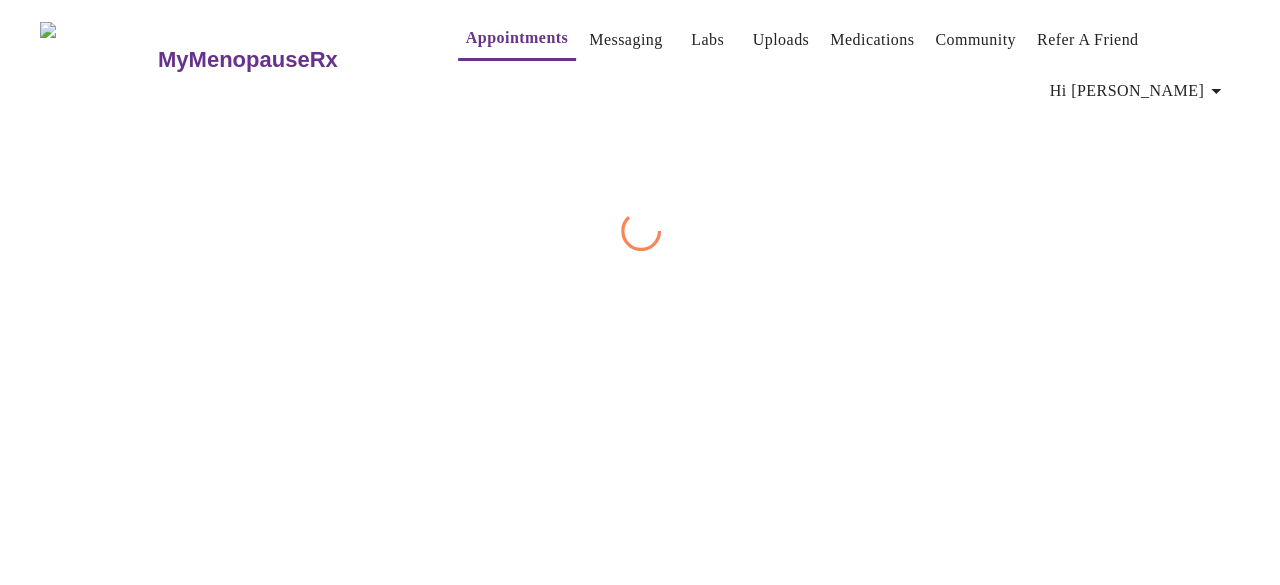 scroll, scrollTop: 0, scrollLeft: 0, axis: both 